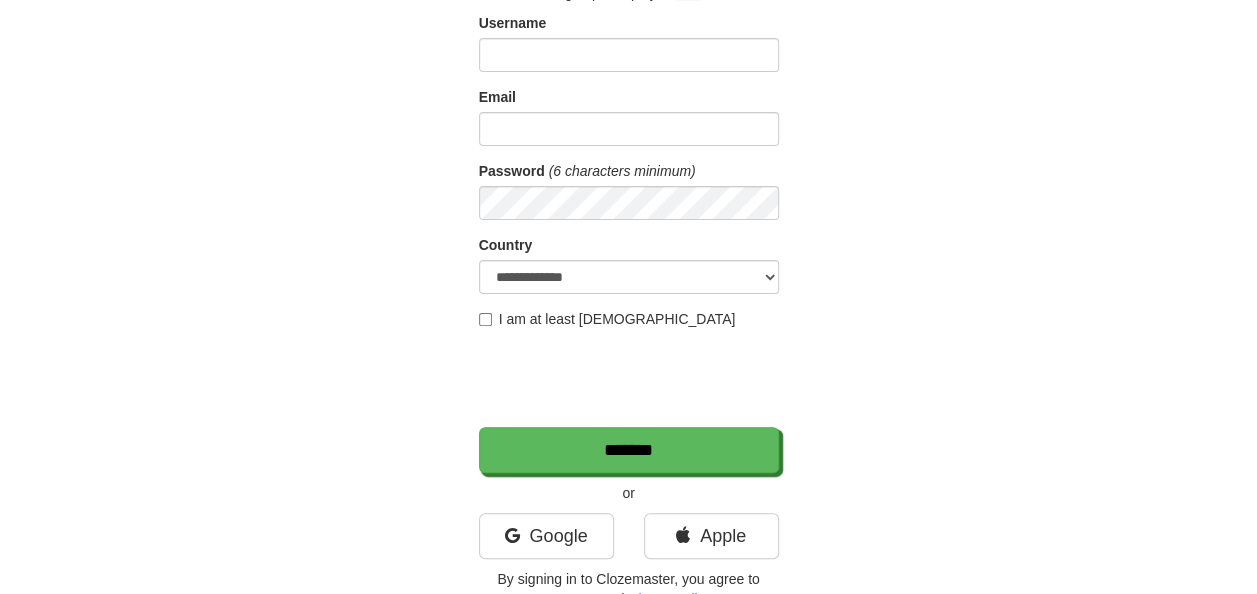 scroll, scrollTop: 0, scrollLeft: 0, axis: both 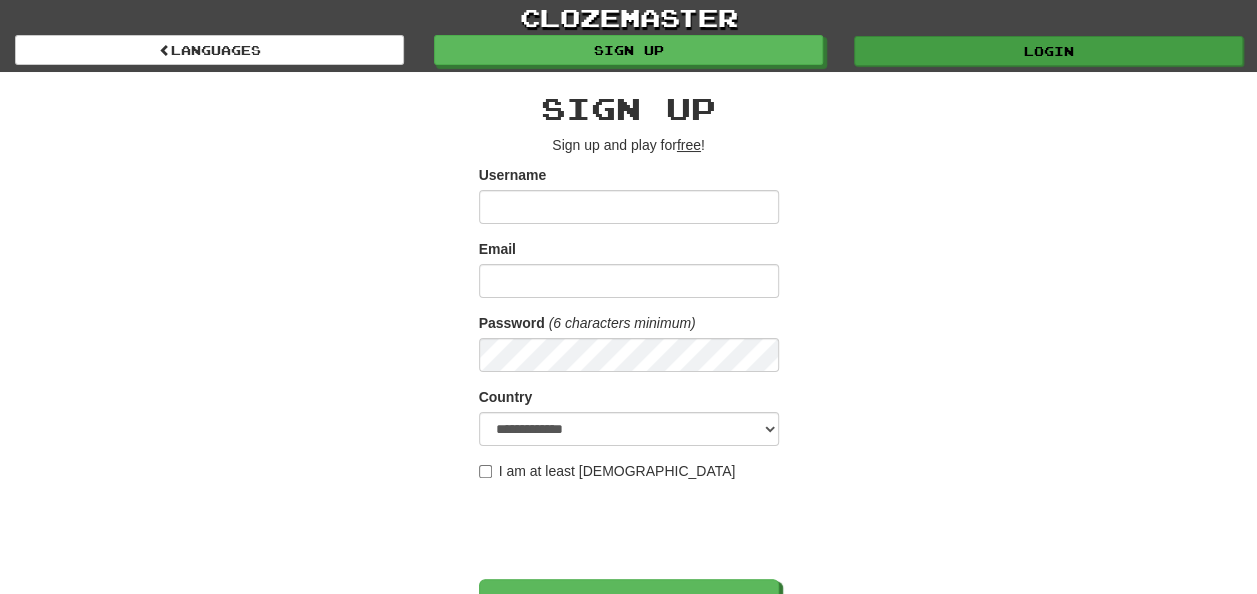type on "**********" 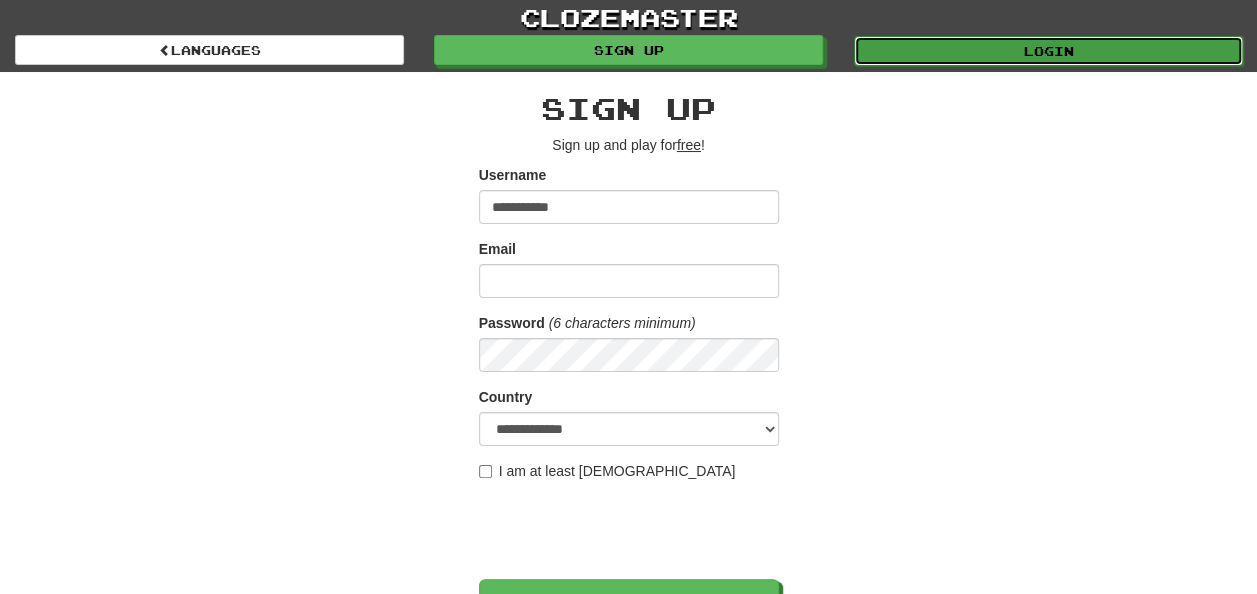 click on "Login" at bounding box center (1048, 51) 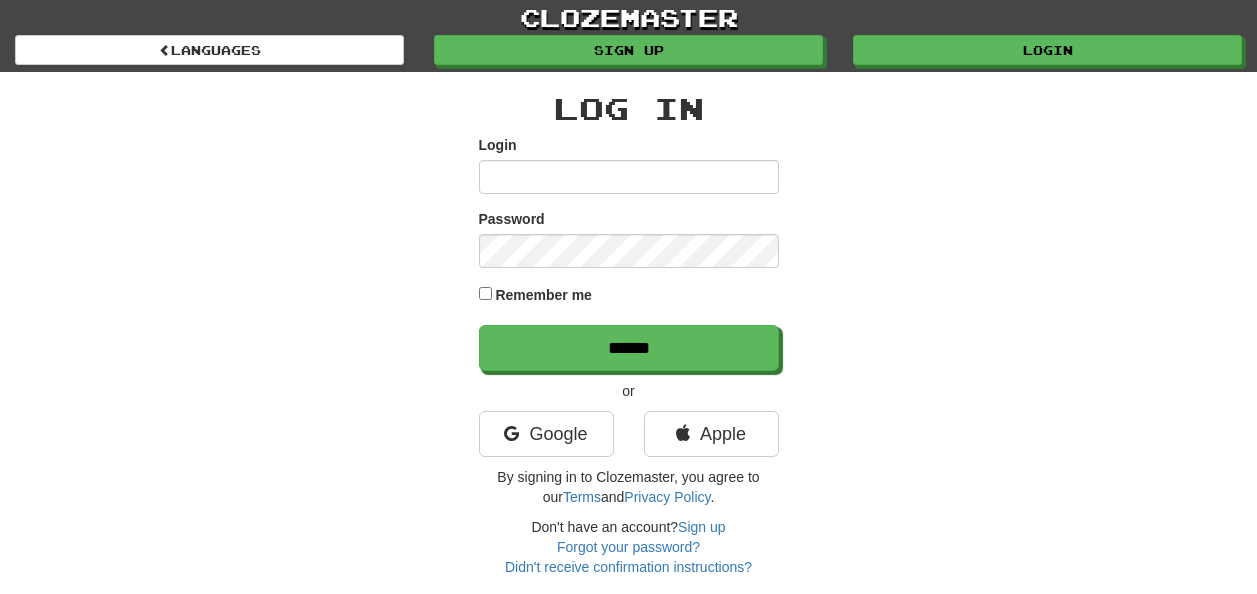 scroll, scrollTop: 0, scrollLeft: 0, axis: both 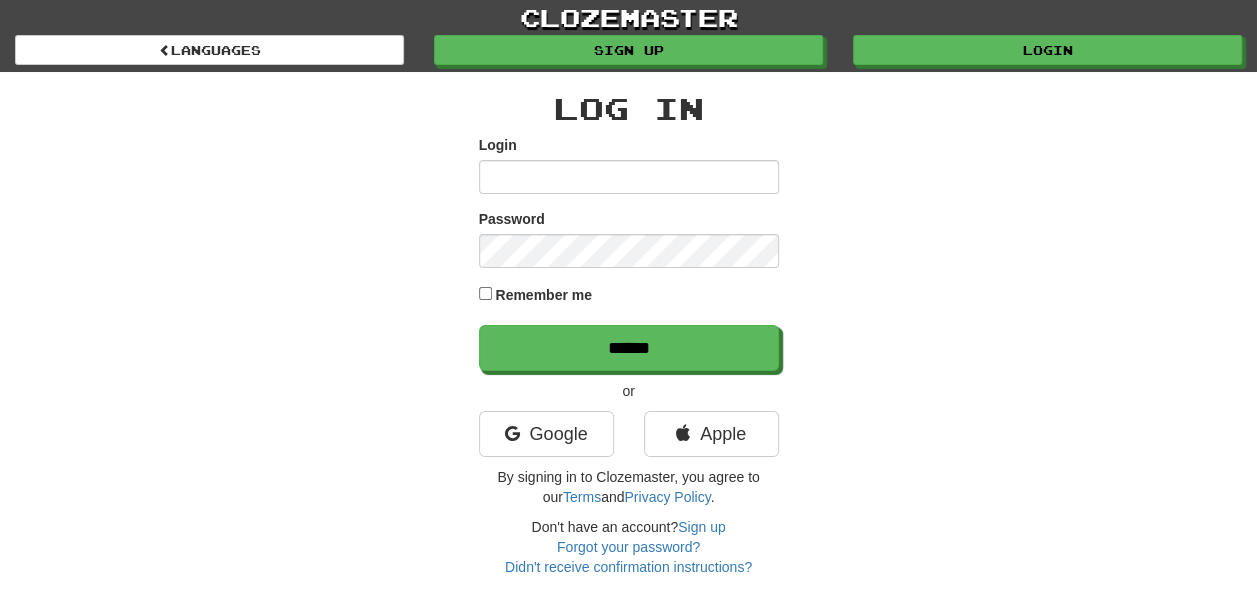type on "**********" 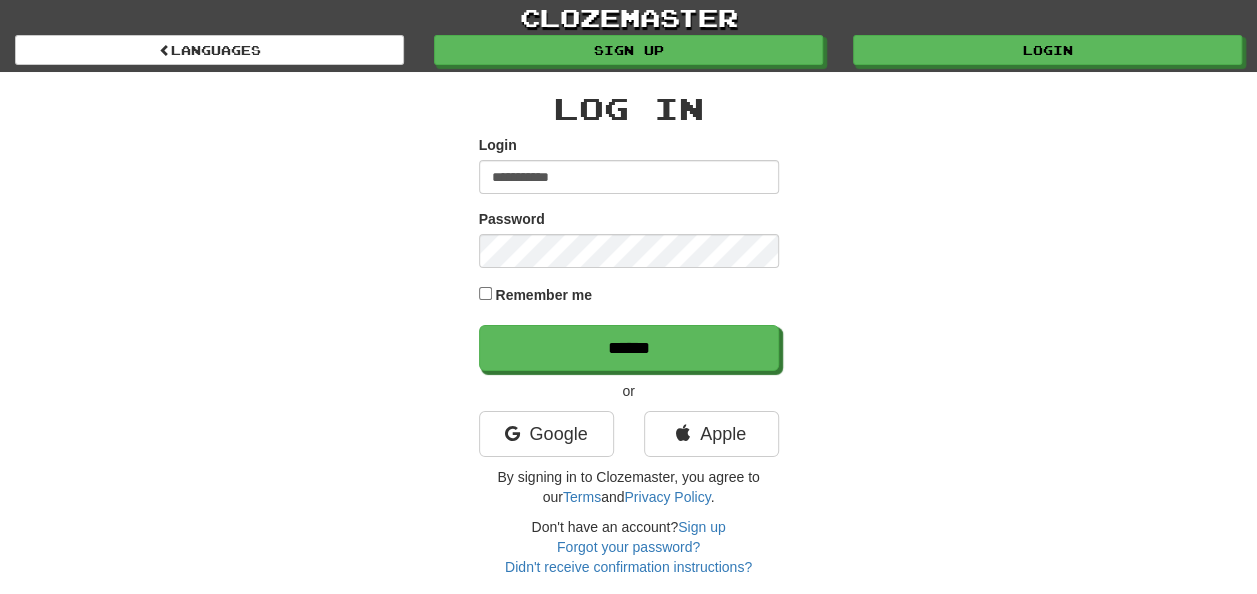 click on "**********" at bounding box center (629, 324) 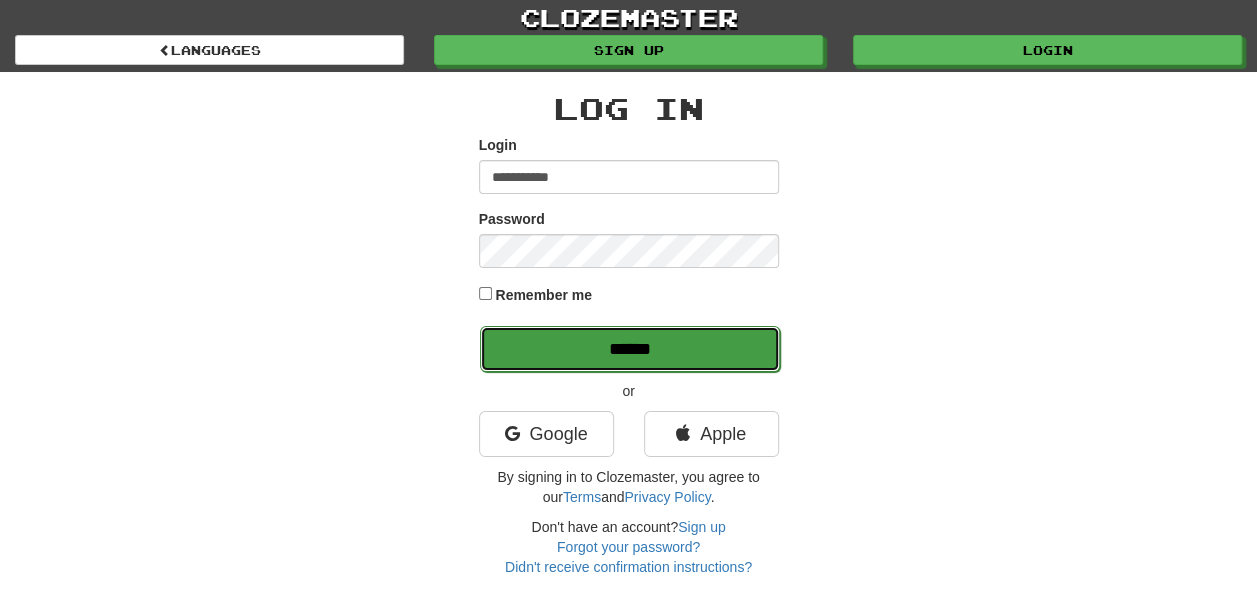 click on "******" at bounding box center (630, 349) 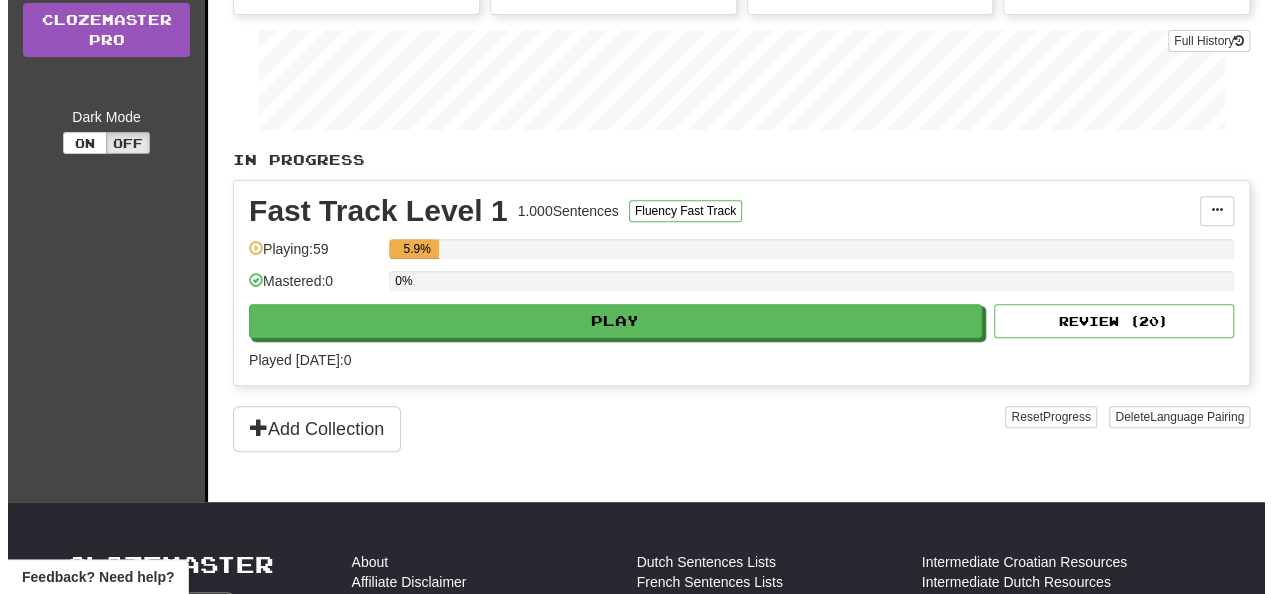 scroll, scrollTop: 300, scrollLeft: 0, axis: vertical 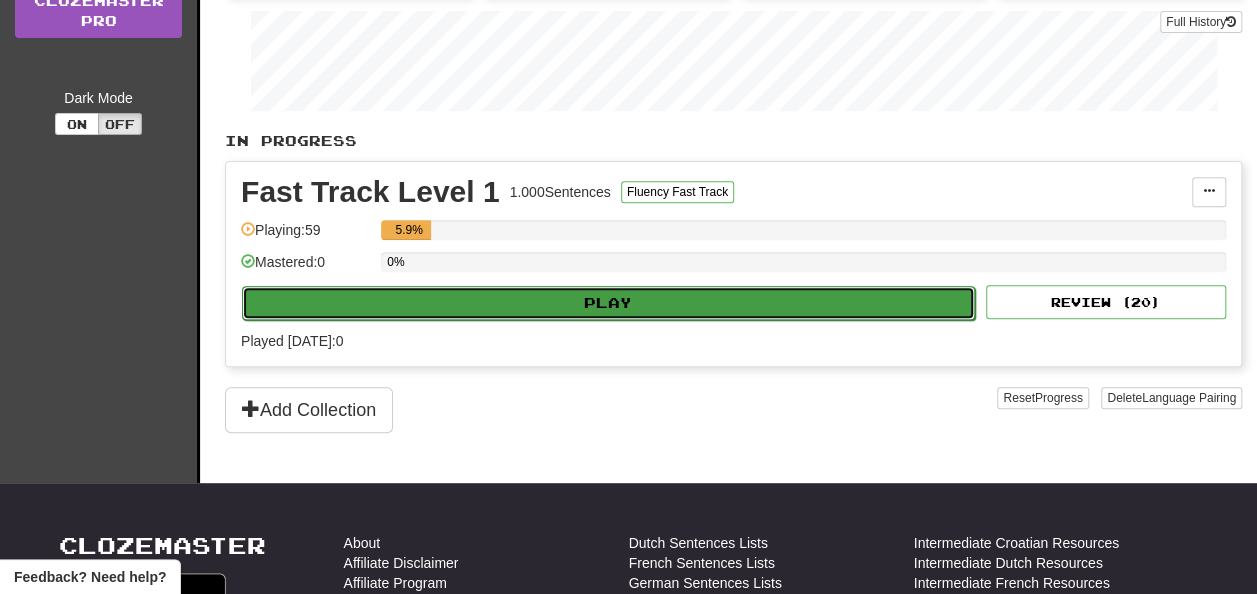 click on "Play" at bounding box center (608, 303) 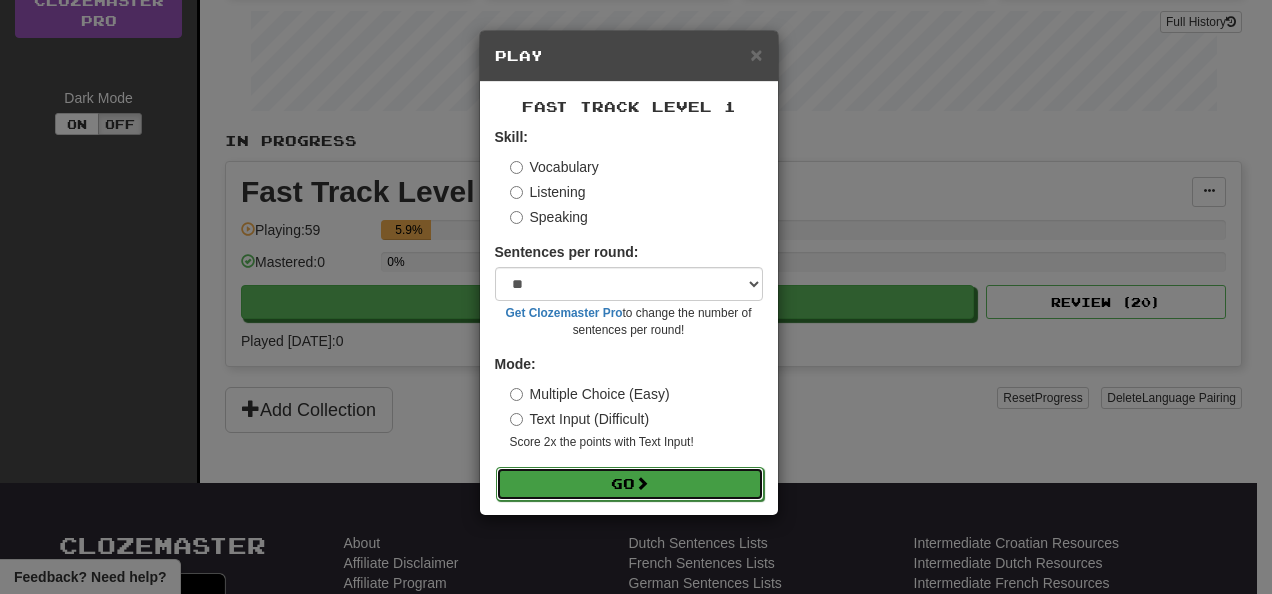 click on "Go" at bounding box center (630, 484) 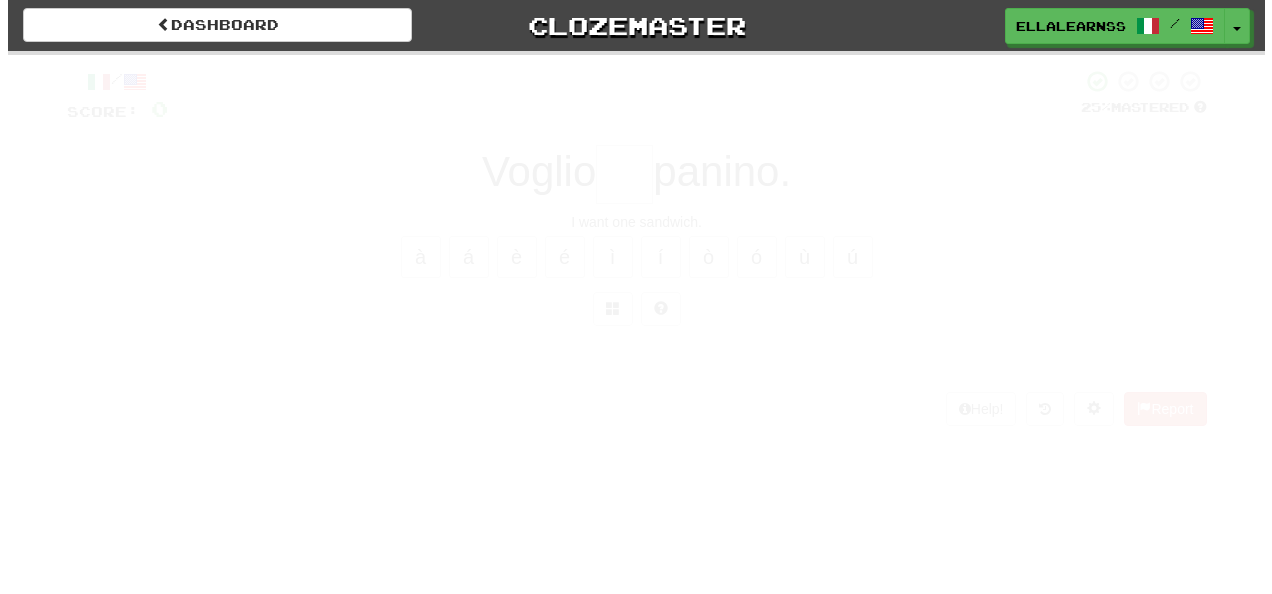 scroll, scrollTop: 0, scrollLeft: 0, axis: both 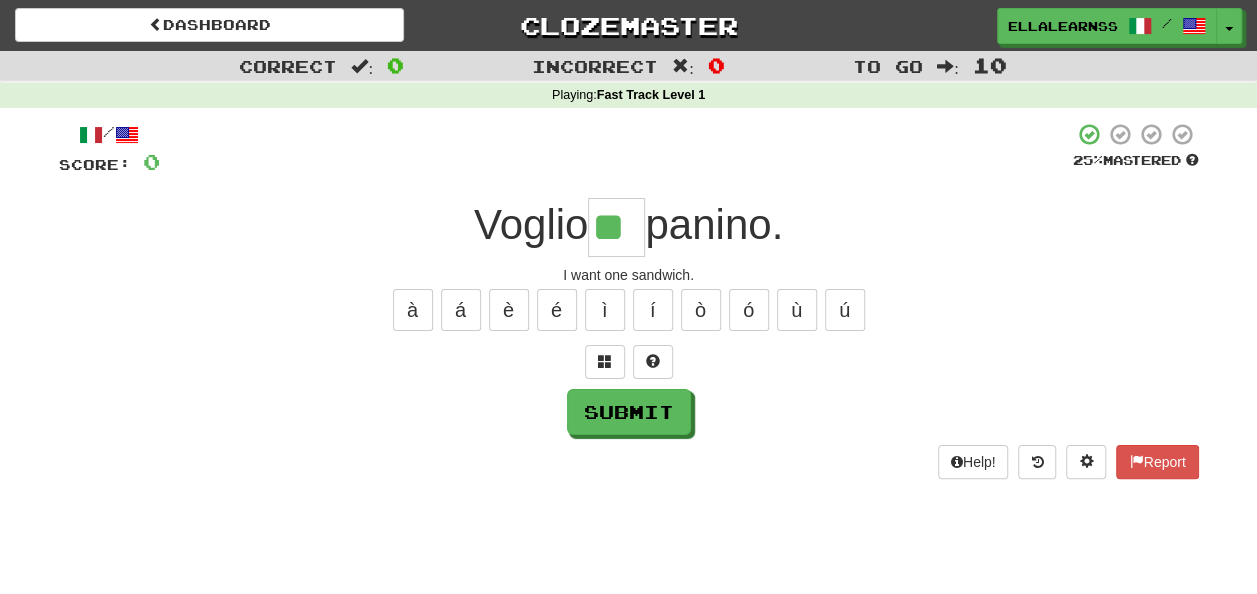 type on "**" 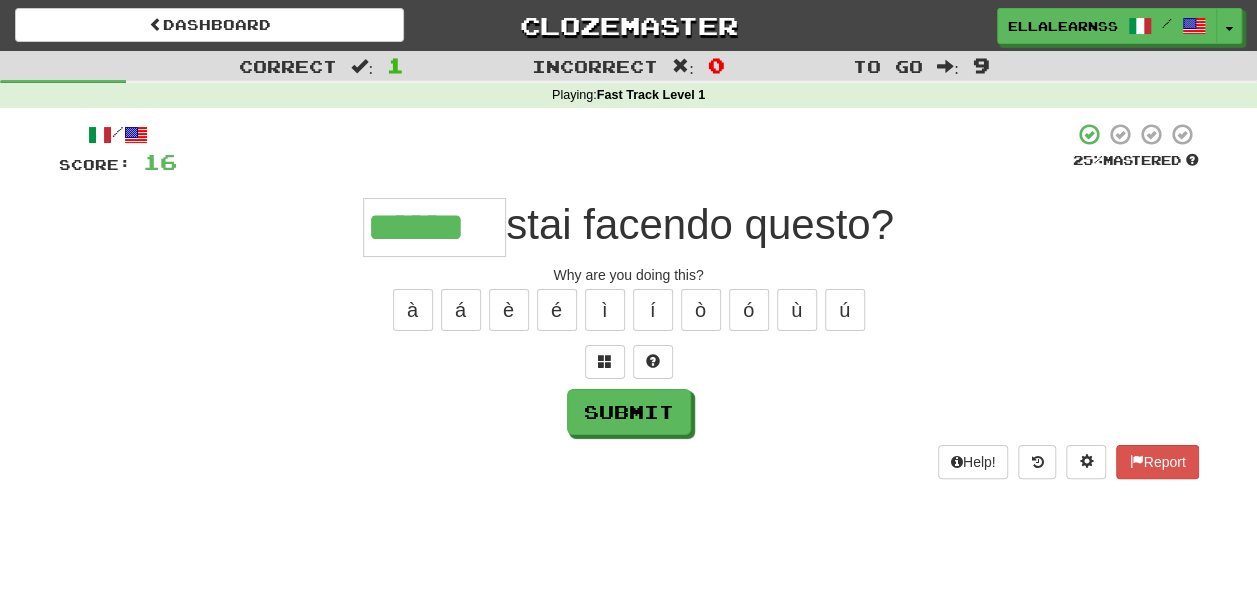 type on "******" 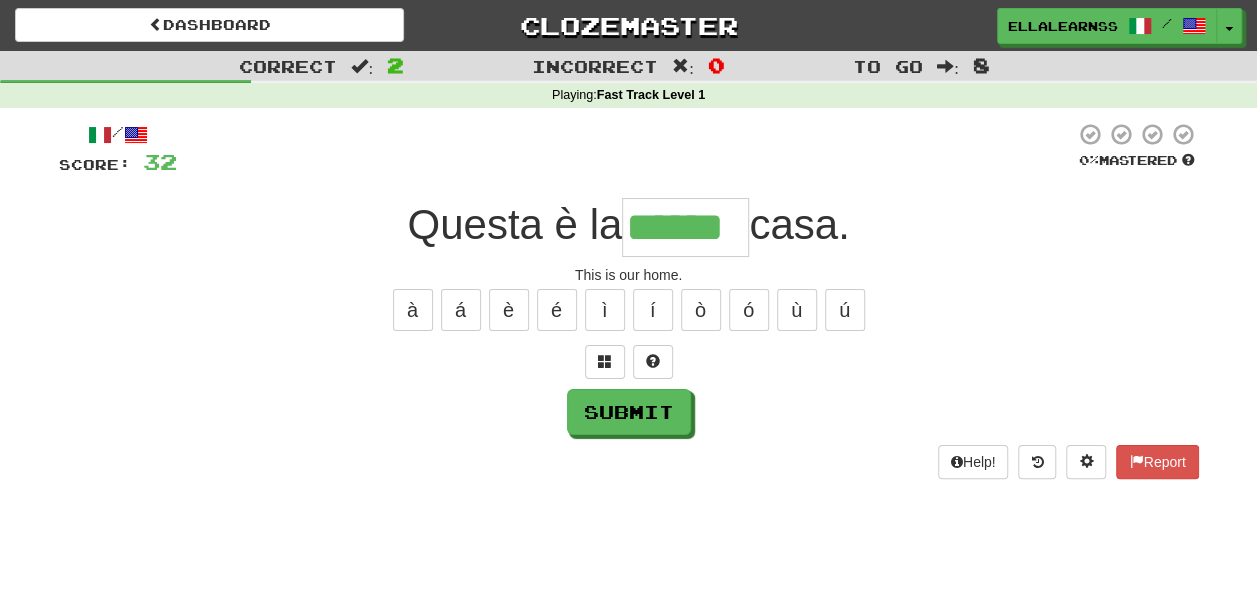 type on "******" 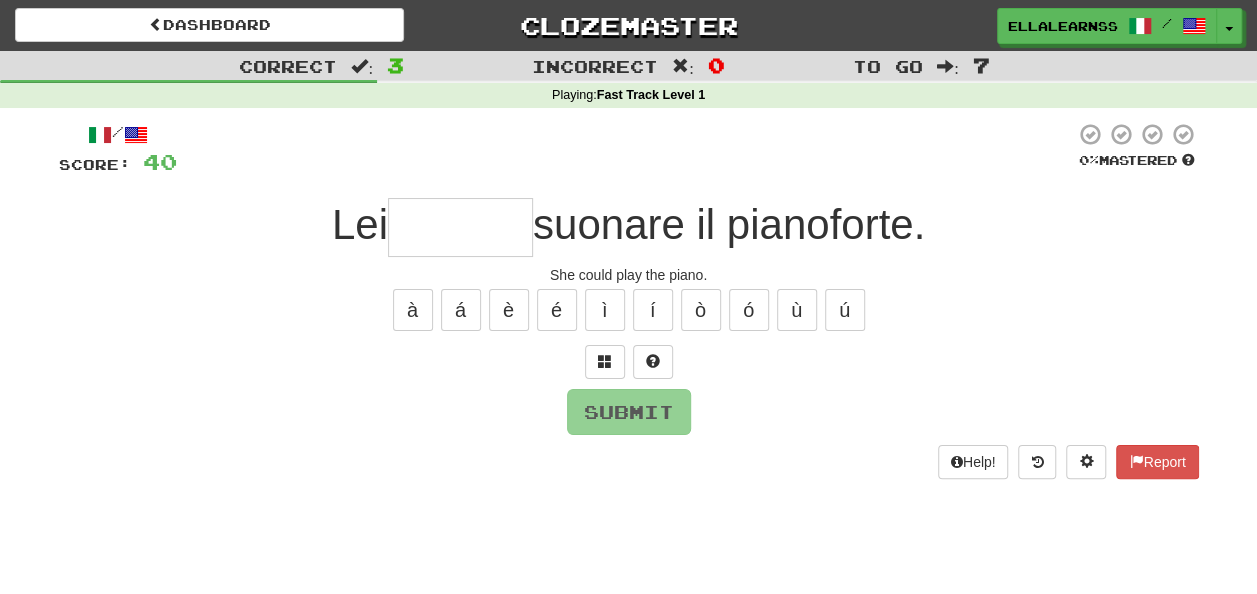 type on "*" 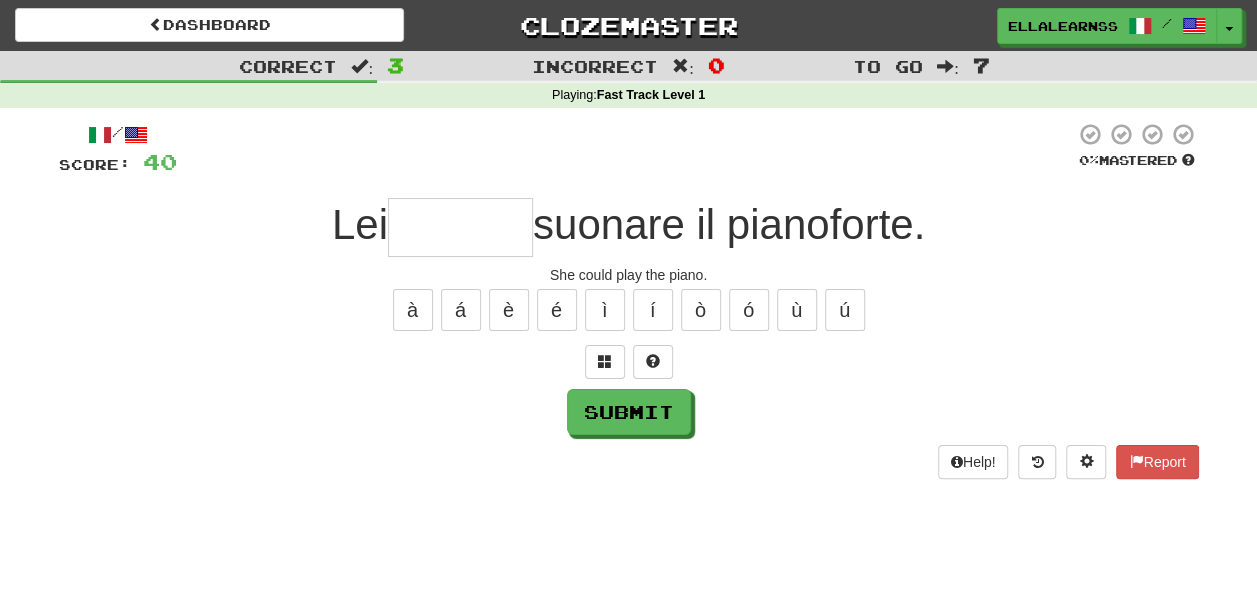 type on "*" 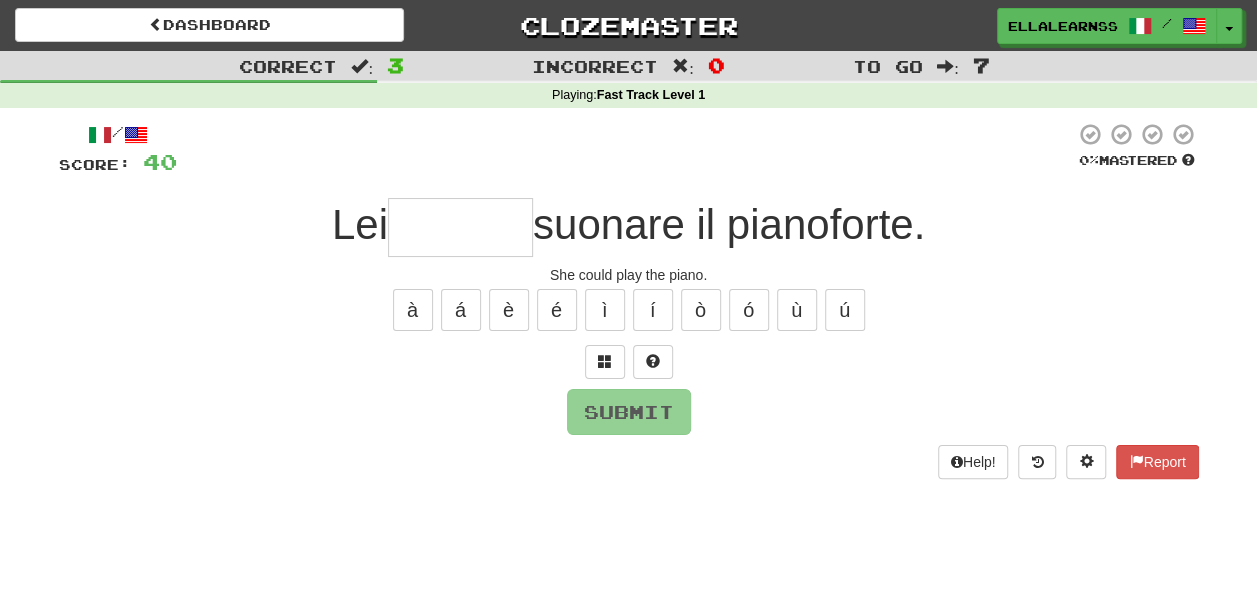 type on "*" 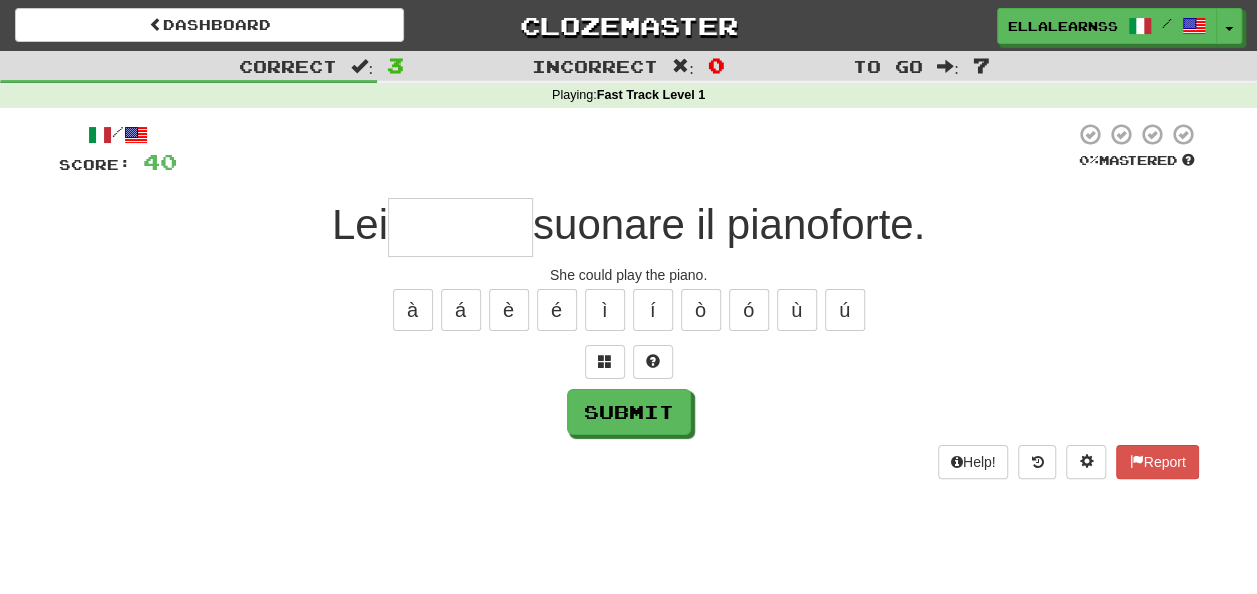 type on "*" 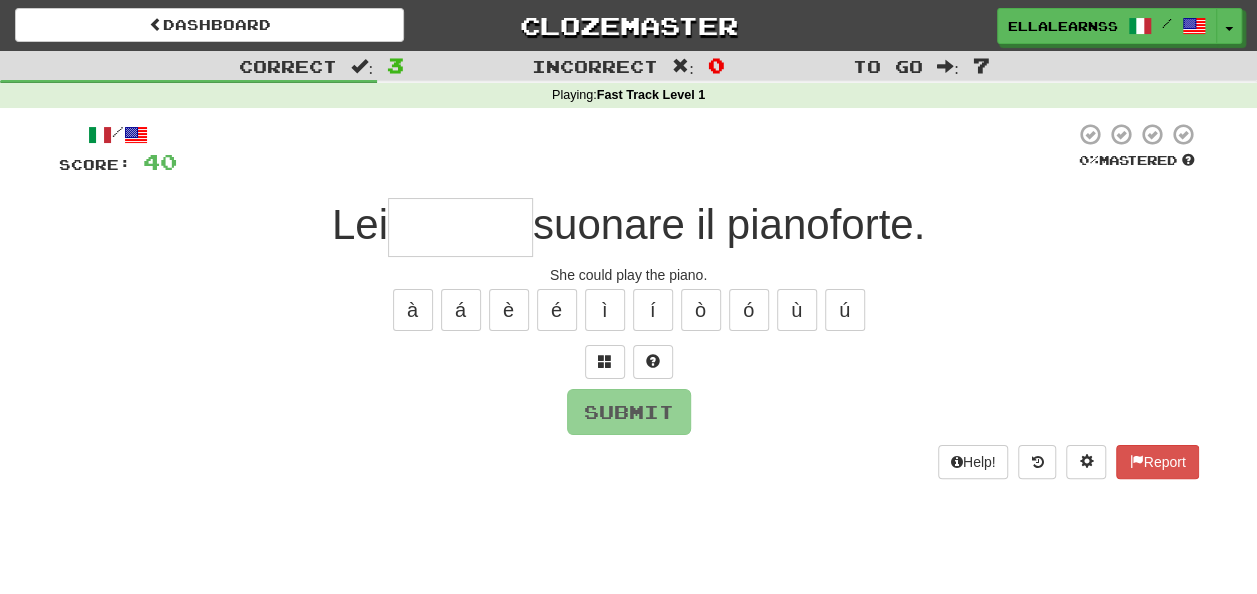 type on "*" 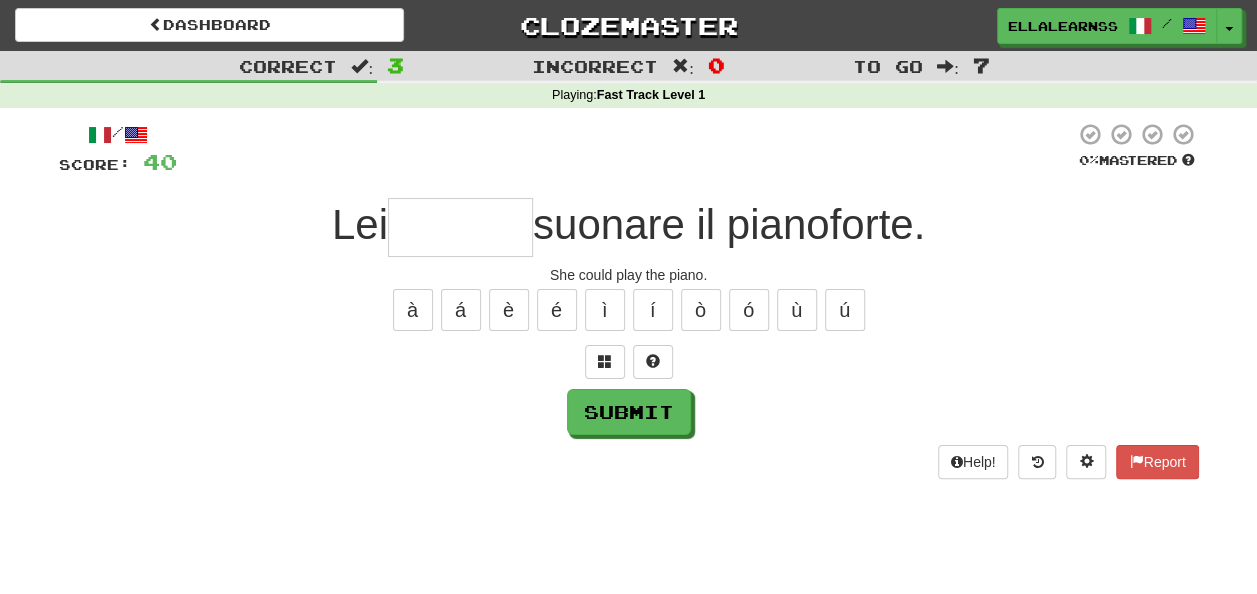 type on "*" 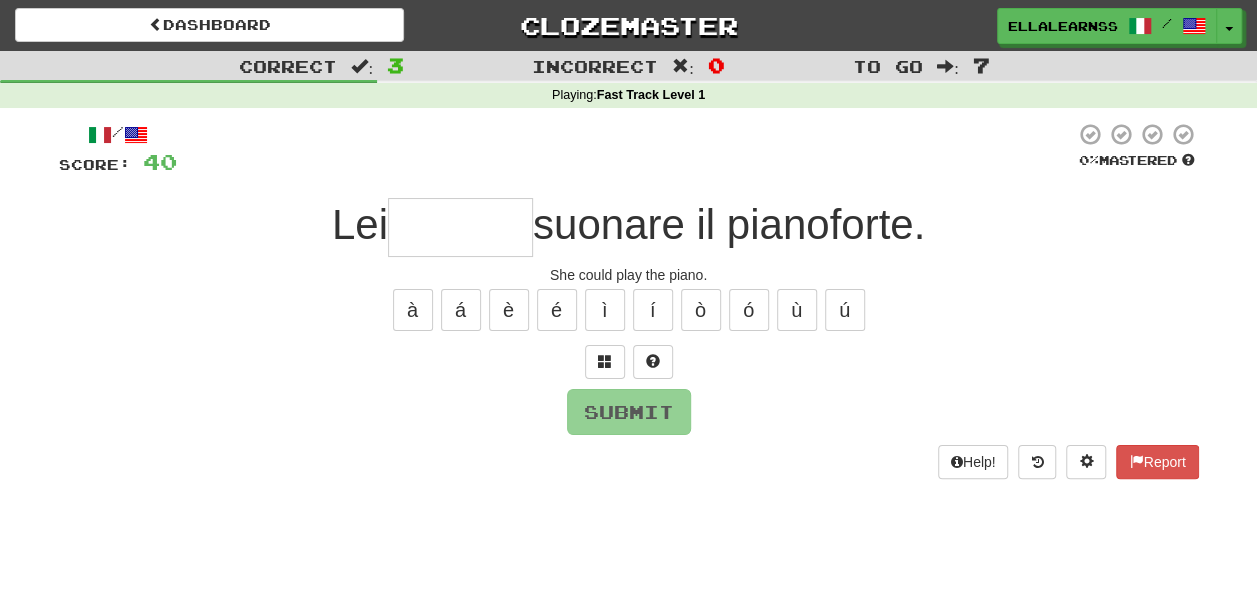 type on "*" 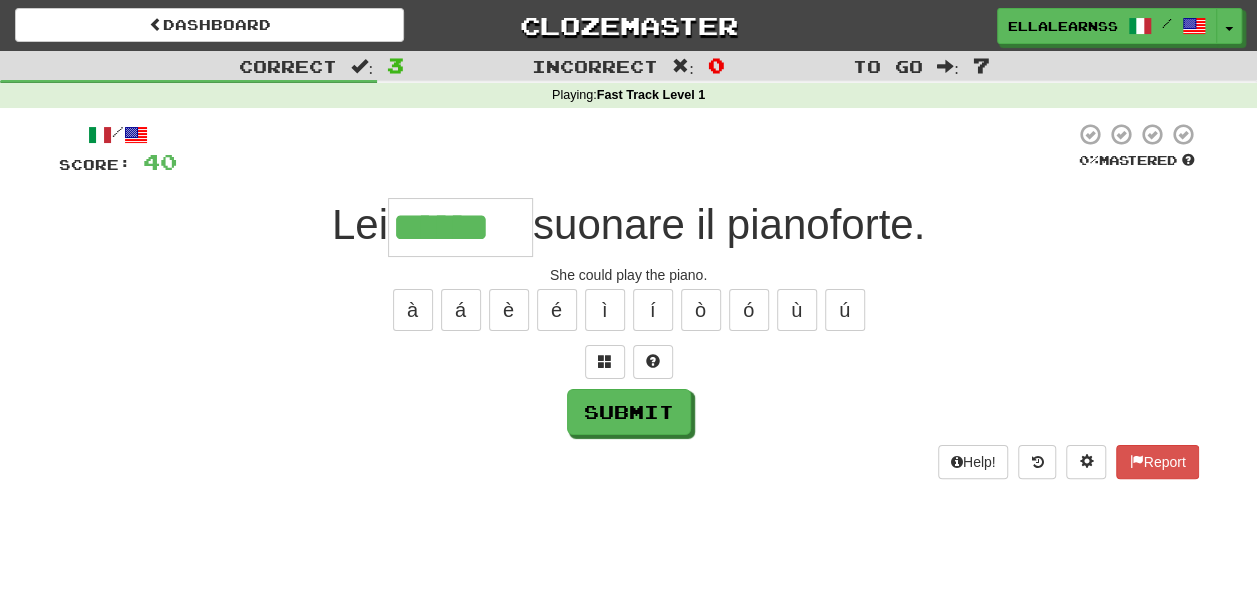 type on "******" 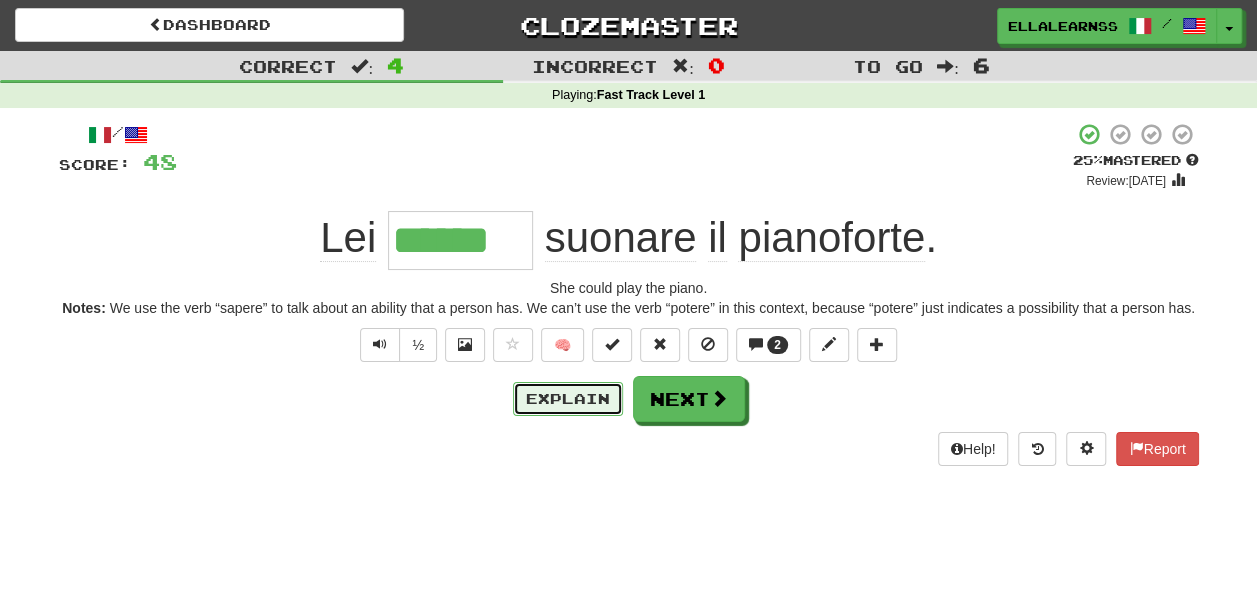 click on "Explain" at bounding box center (568, 399) 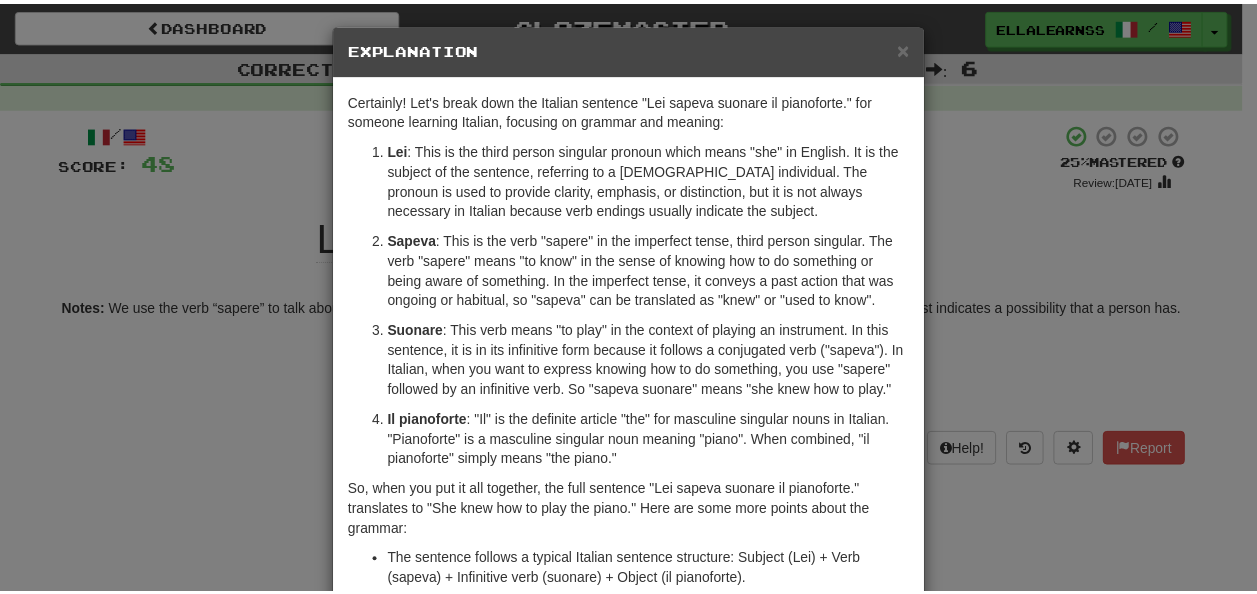 scroll, scrollTop: 8, scrollLeft: 0, axis: vertical 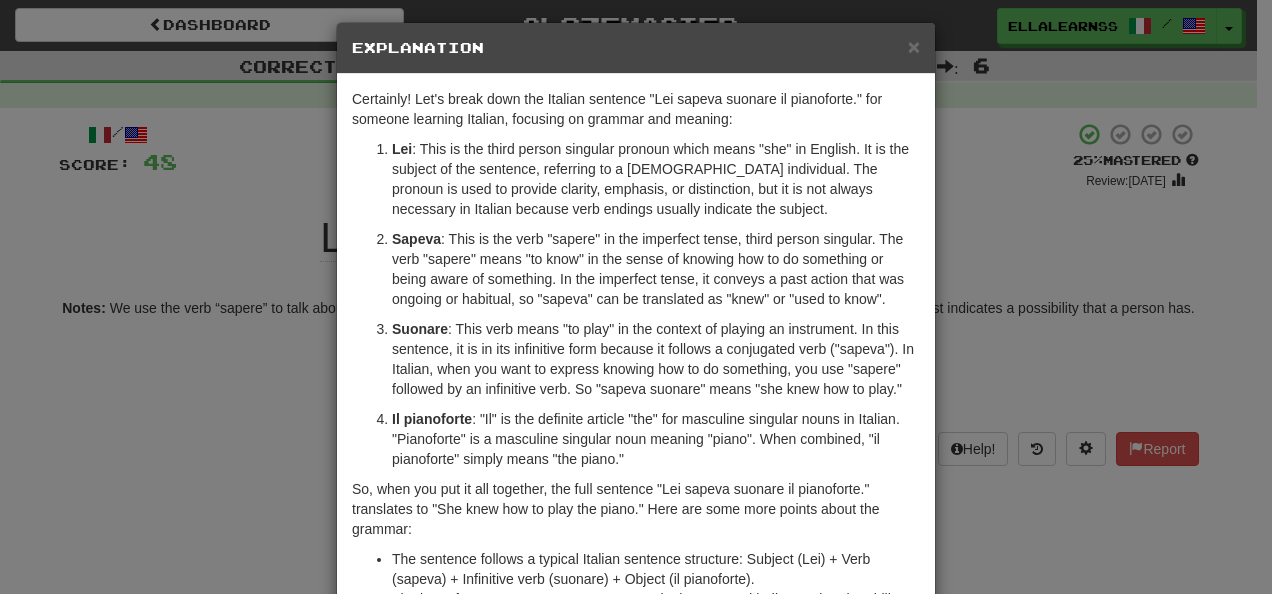 click on "× Explanation Certainly! Let's break down the Italian sentence "Lei sapeva suonare il pianoforte." for someone learning Italian, focusing on grammar and meaning:
Lei : This is the third person singular pronoun which means "she" in English. It is the subject of the sentence, referring to a female individual. The pronoun is used to provide clarity, emphasis, or distinction, but it is not always necessary in Italian because verb endings usually indicate the subject.
Sapeva : This is the verb "sapere" in the imperfect tense, third person singular. The verb "sapere" means "to know" in the sense of knowing how to do something or being aware of something. In the imperfect tense, it conveys a past action that was ongoing or habitual, so "sapeva" can be translated as "knew" or "used to know".
Suonare
Il pianoforte
The sentence follows a typical Italian sentence structure: Subject (Lei) + Verb (sapeva) + Infinitive verb (suonare) + Object (il pianoforte).
Let us know ! Close" at bounding box center [636, 297] 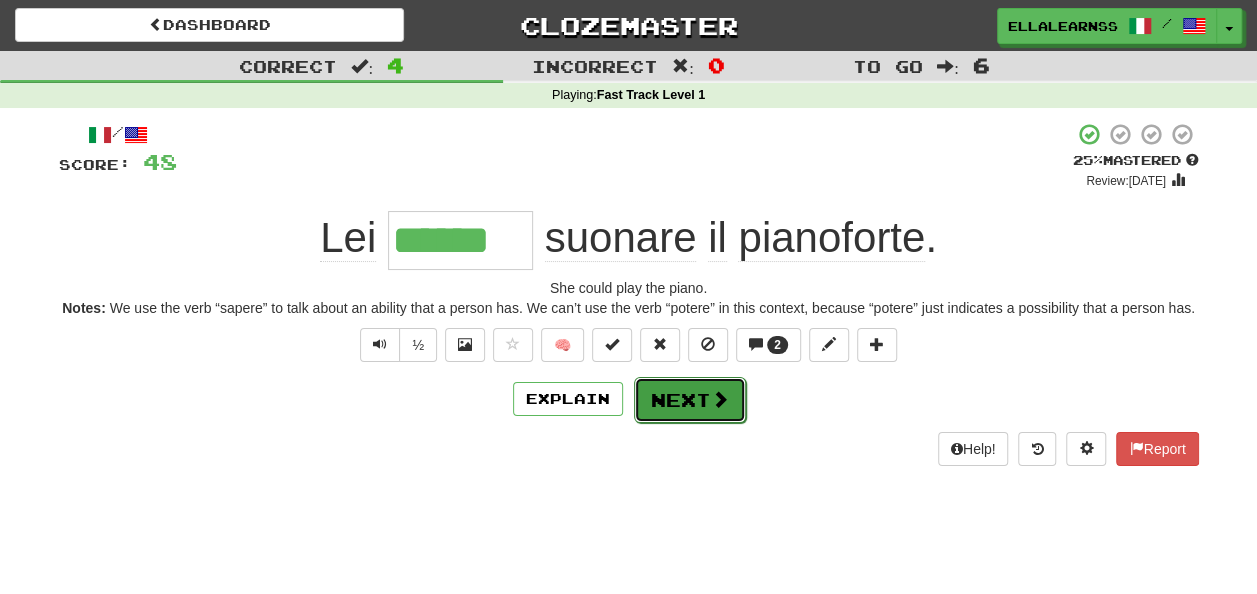click at bounding box center (720, 399) 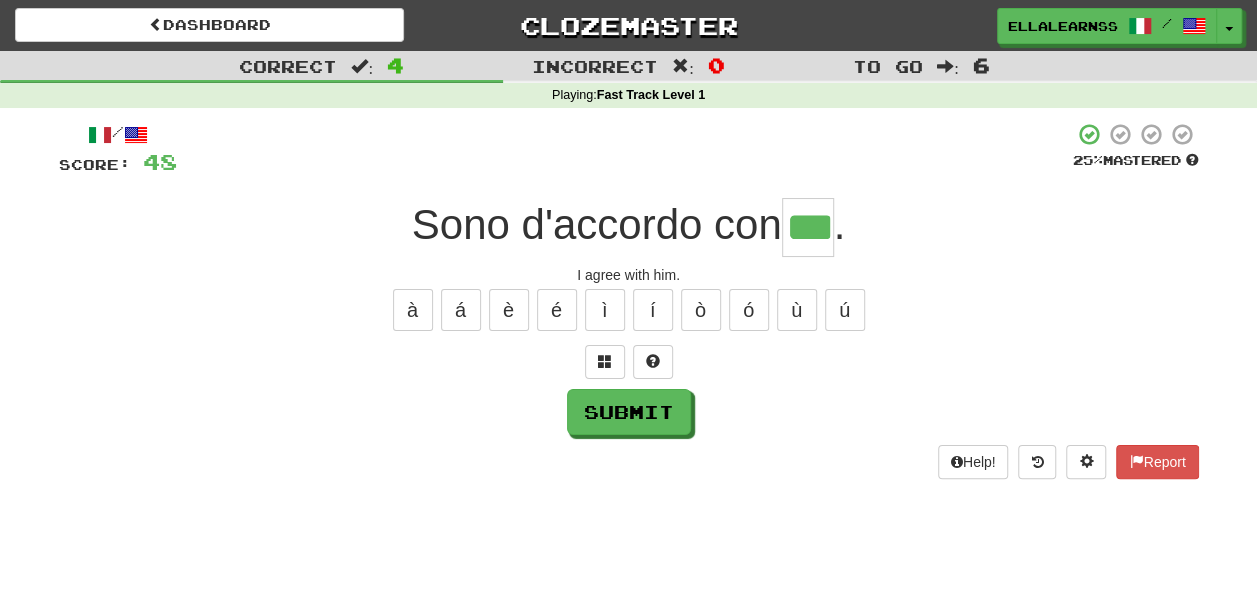 type on "***" 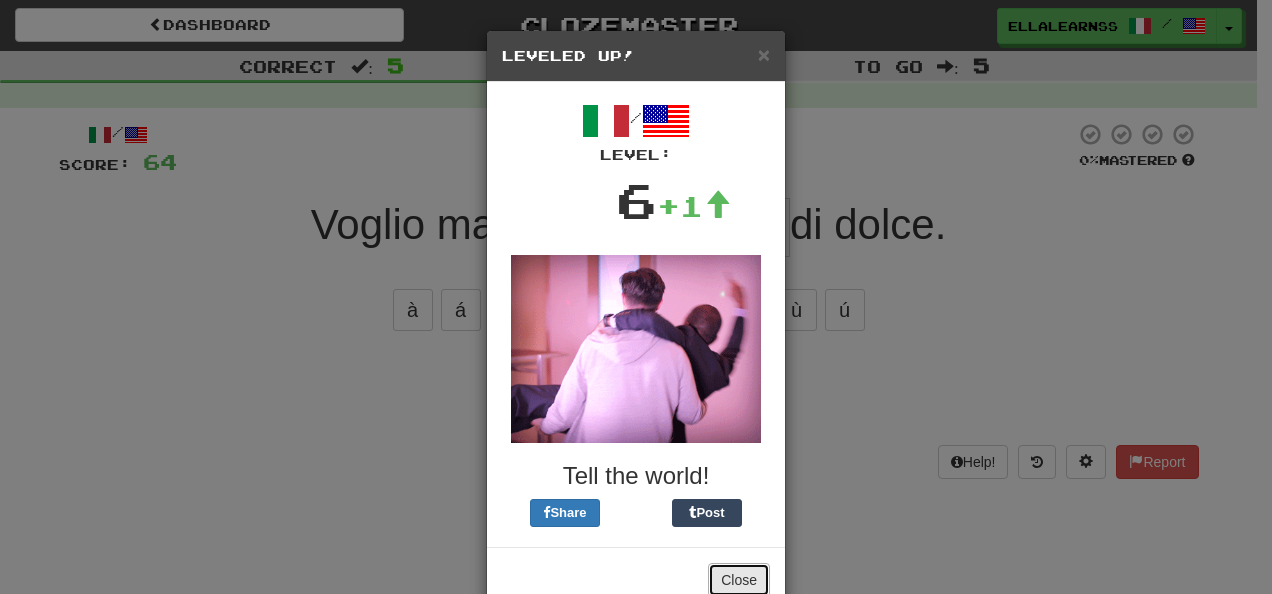 click on "Close" at bounding box center [739, 580] 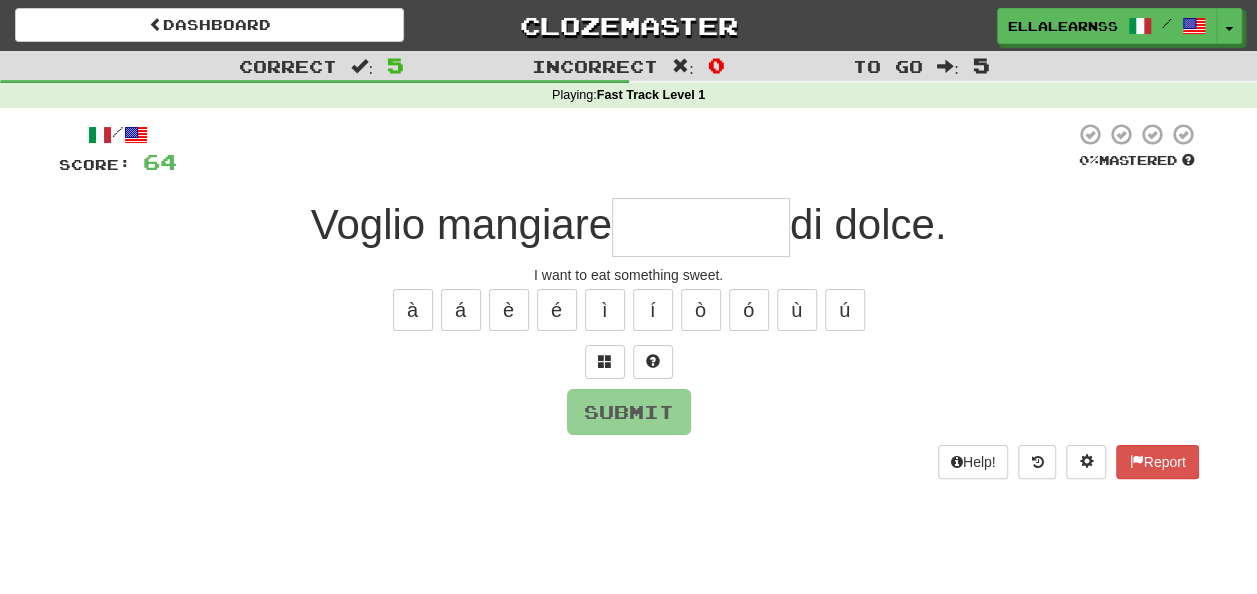click at bounding box center [701, 227] 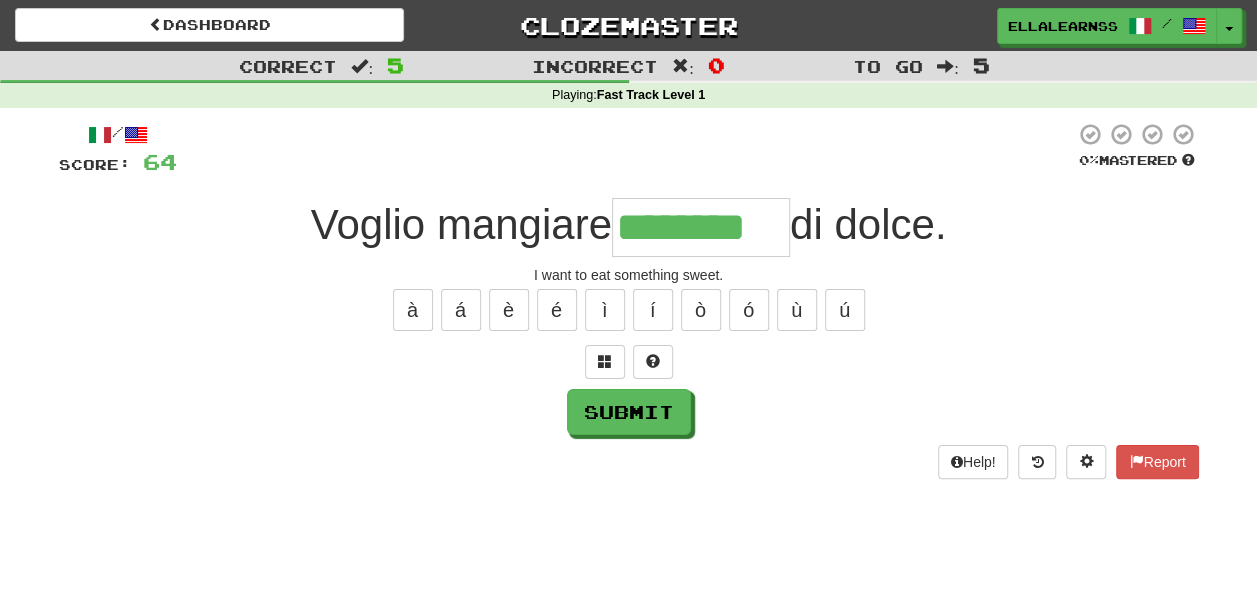 type on "********" 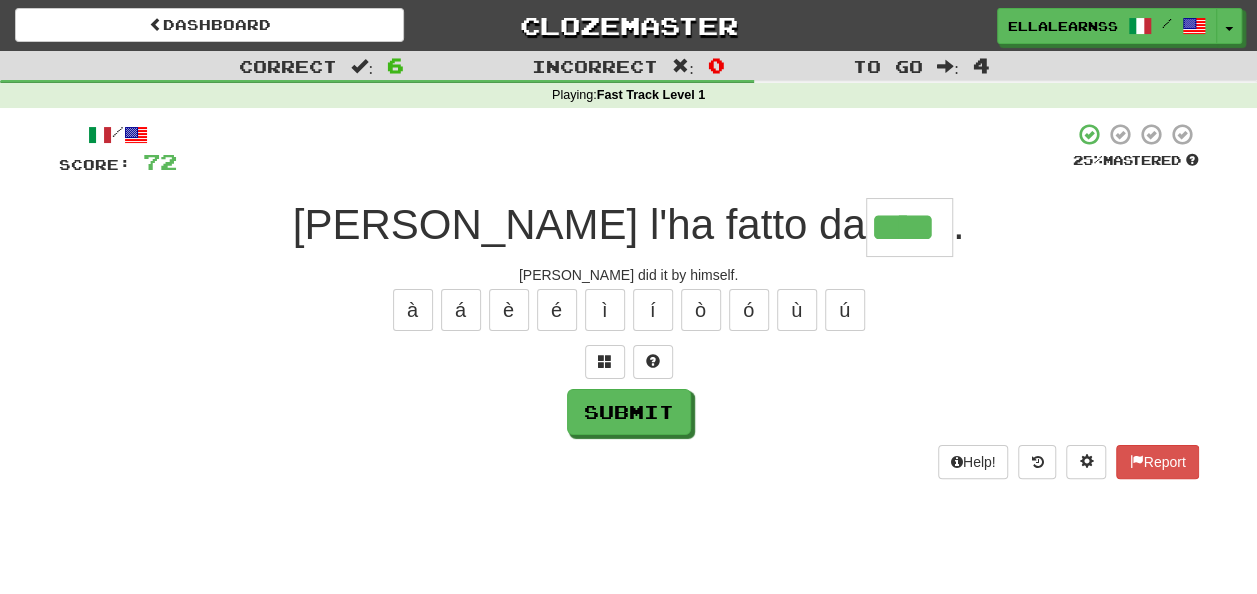 type on "****" 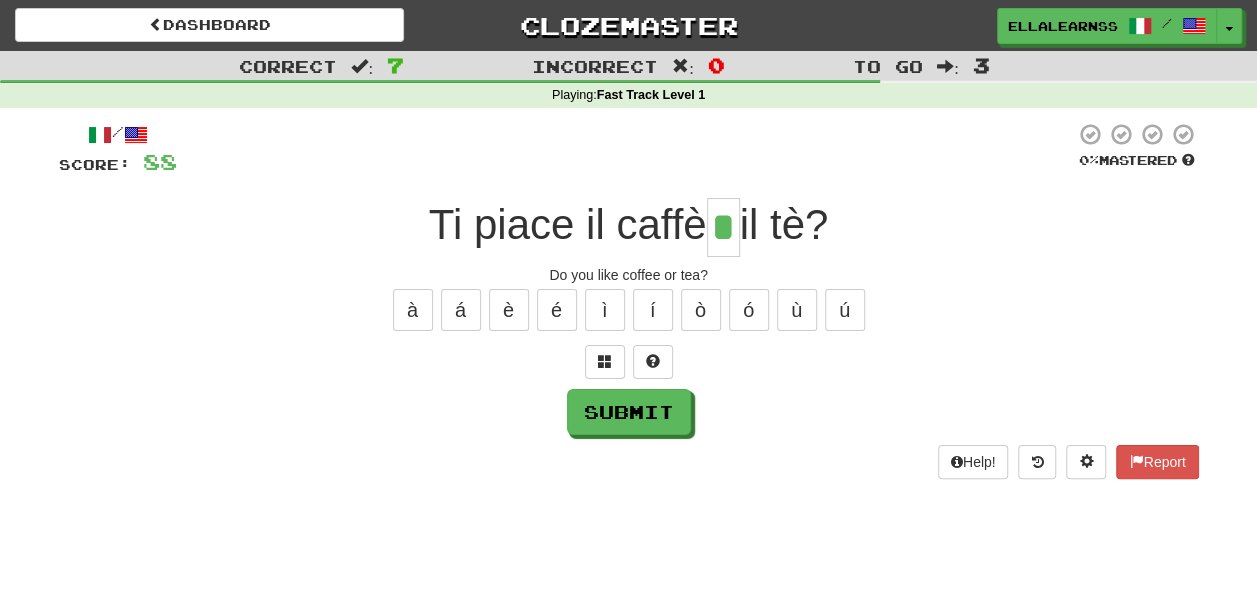 type on "*" 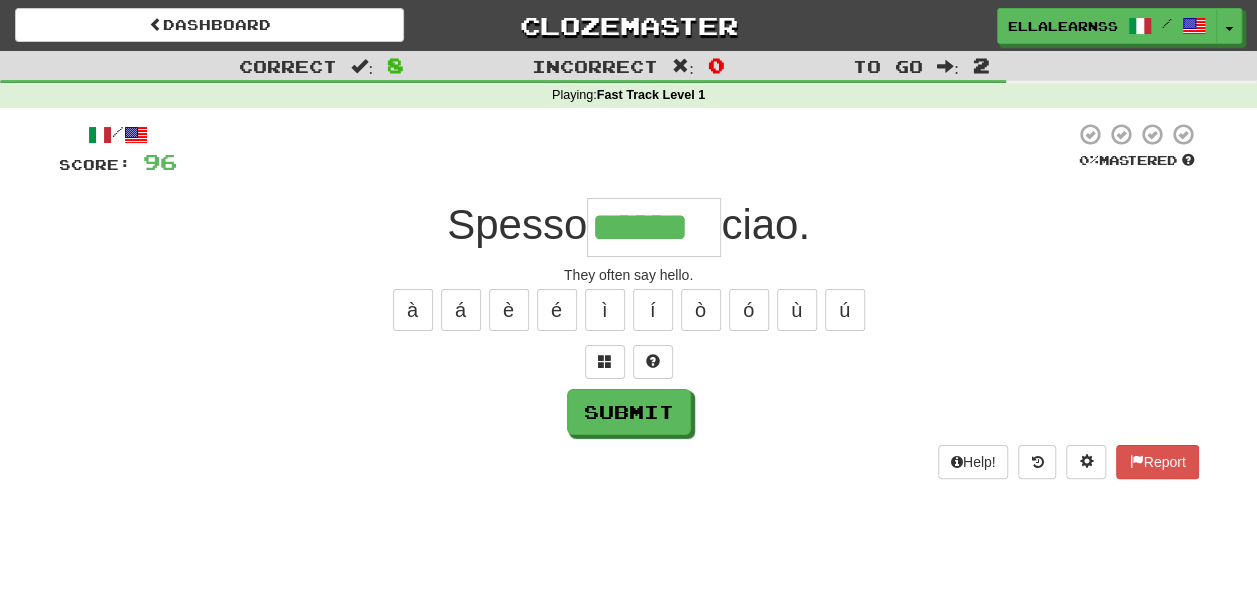 type on "******" 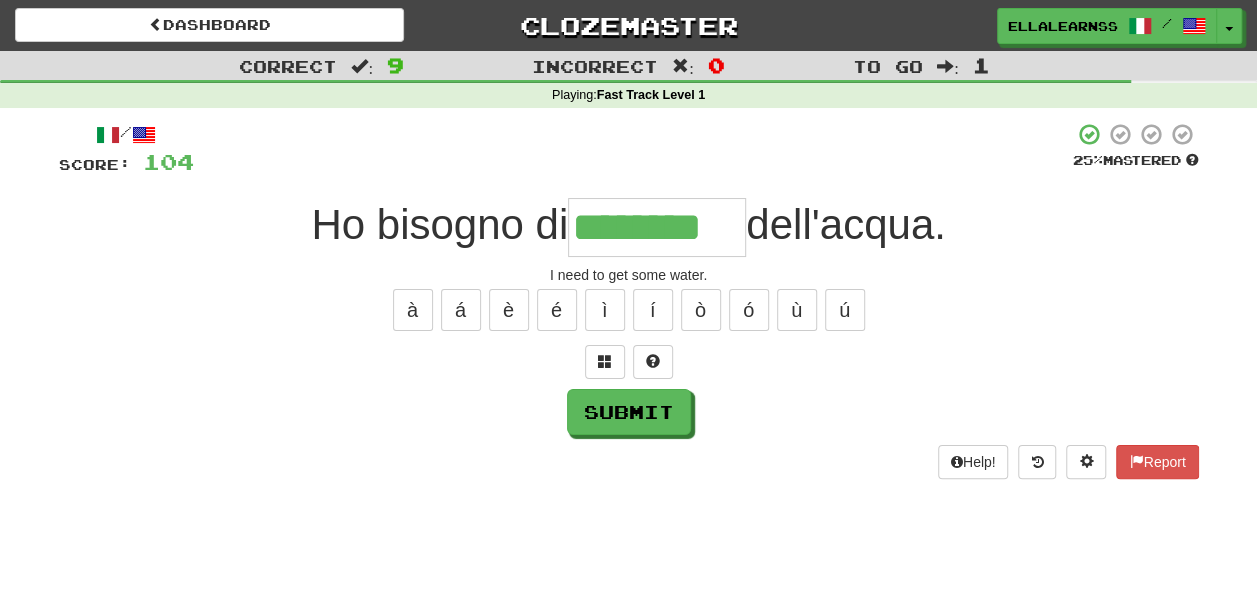 type on "********" 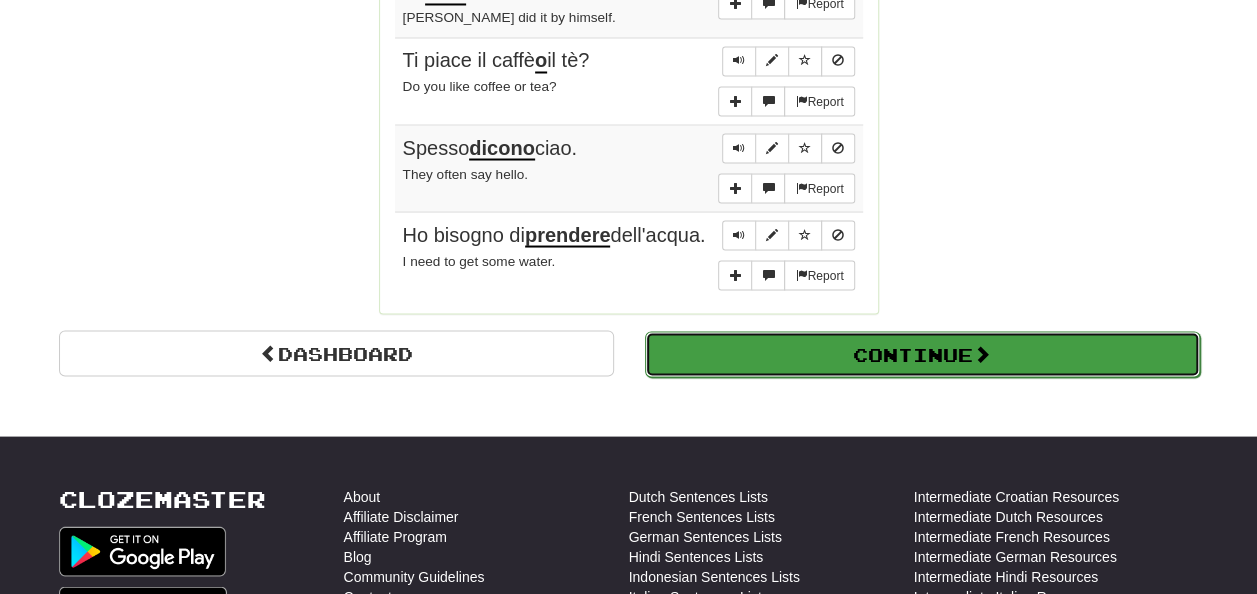 click on "Continue" at bounding box center [922, 354] 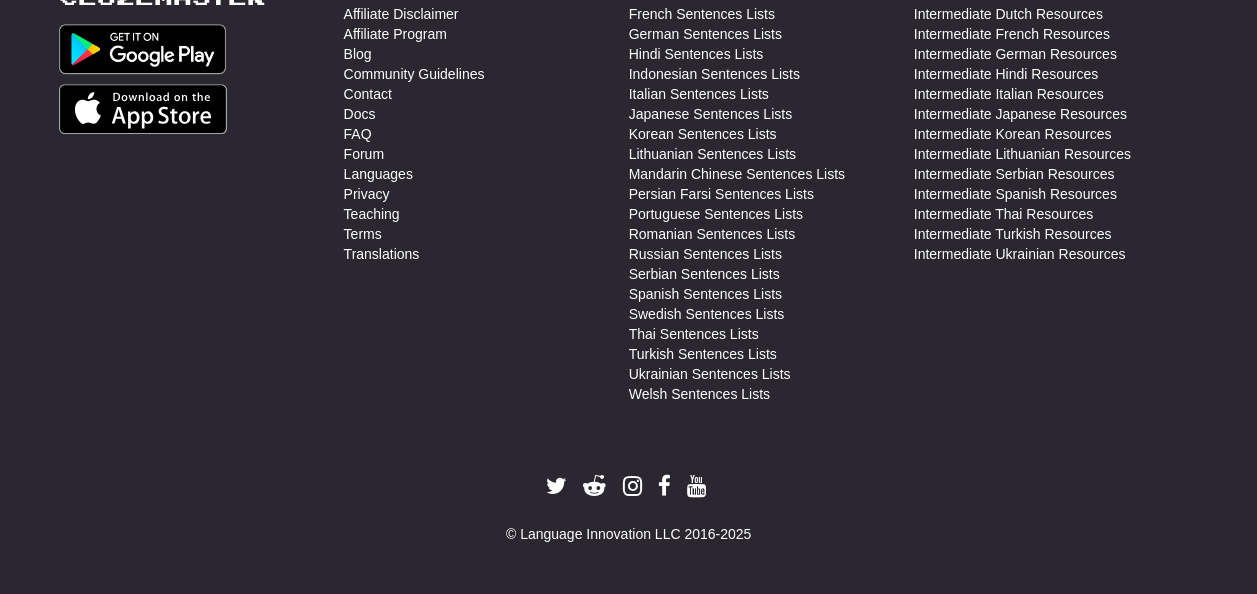 scroll, scrollTop: 710, scrollLeft: 0, axis: vertical 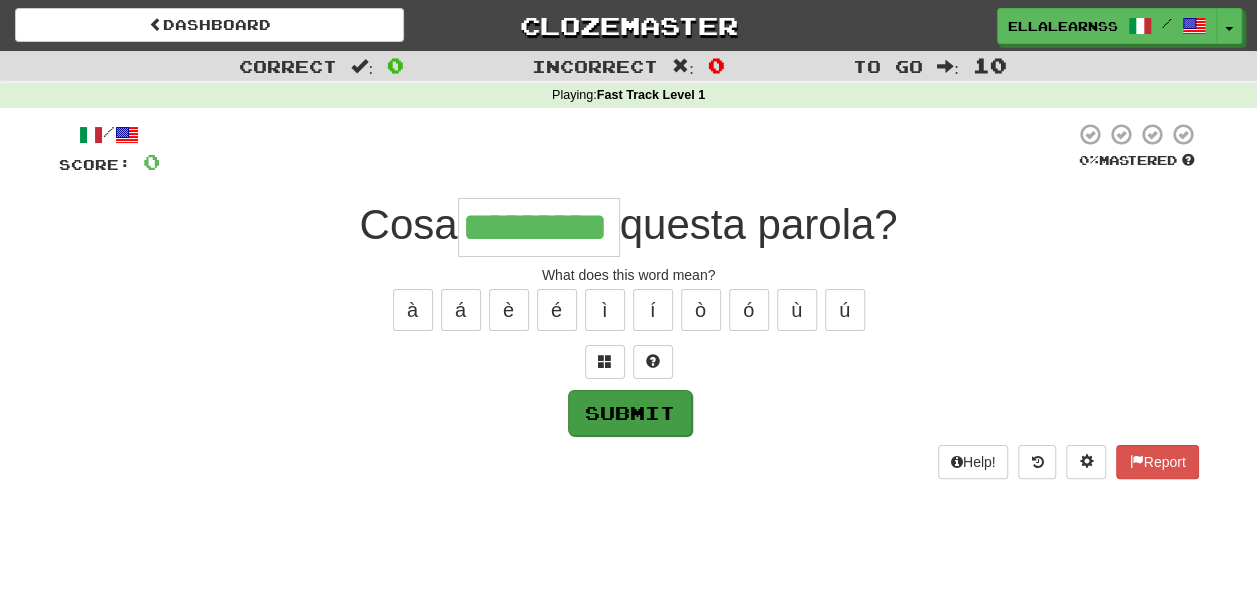 type on "*********" 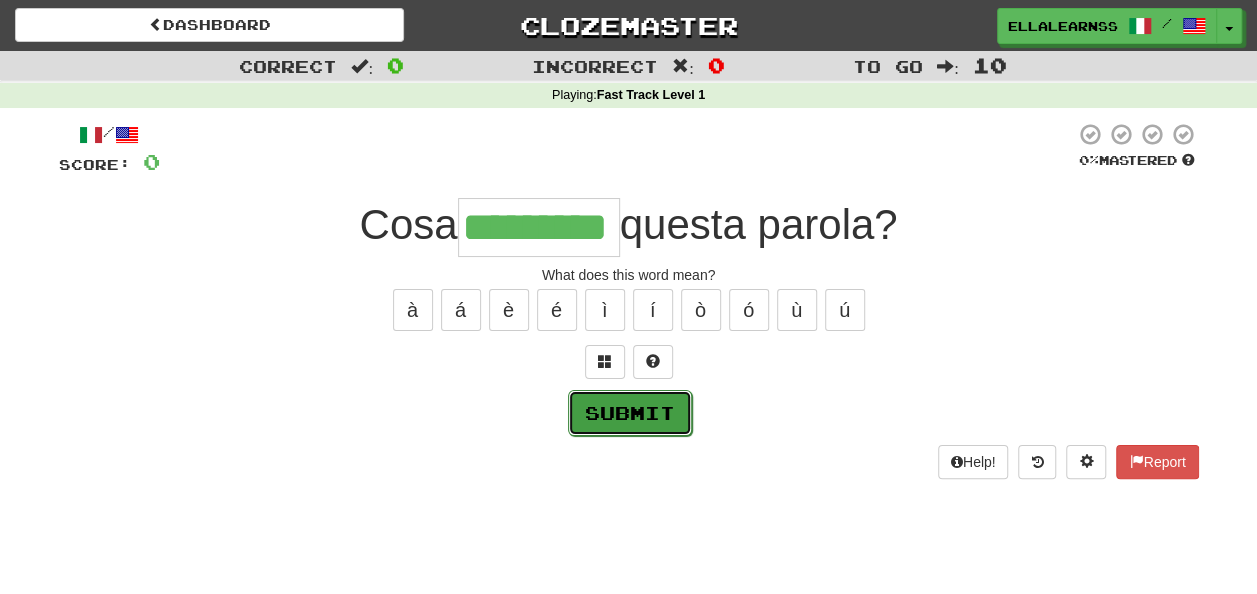 click on "Submit" at bounding box center [630, 413] 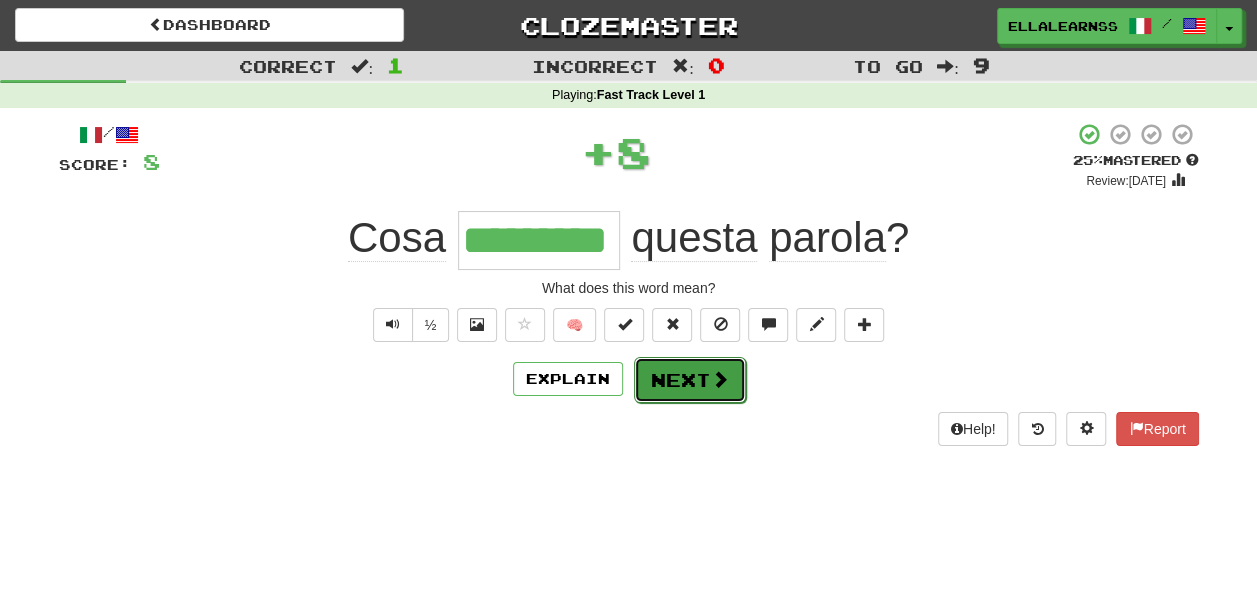 click on "Next" at bounding box center [690, 380] 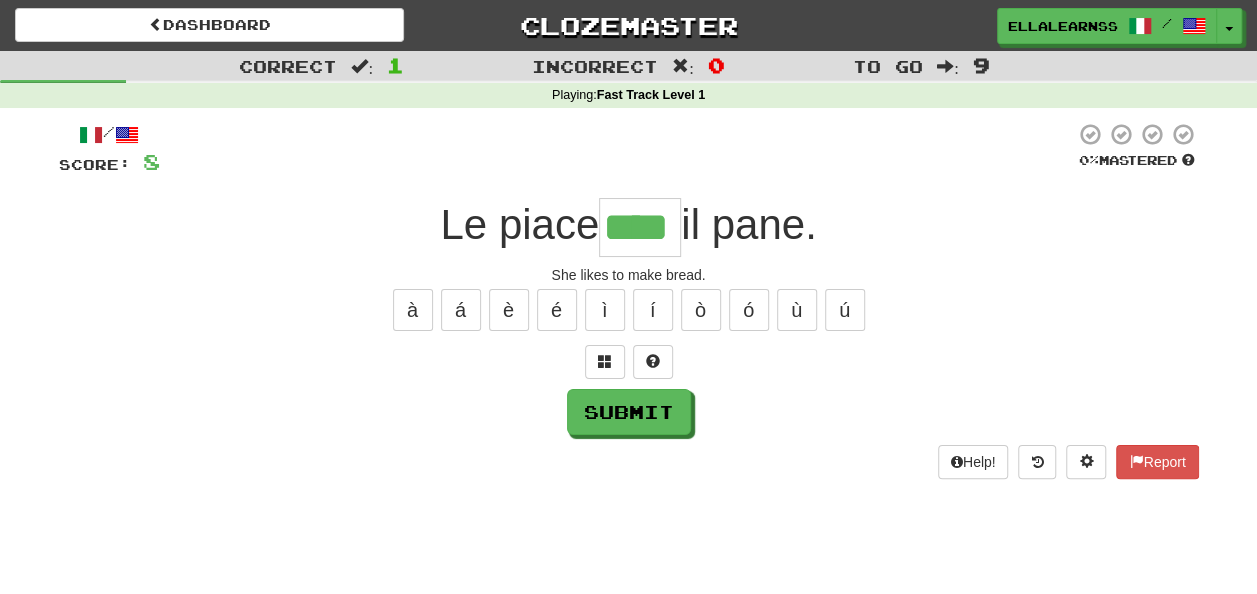 type on "****" 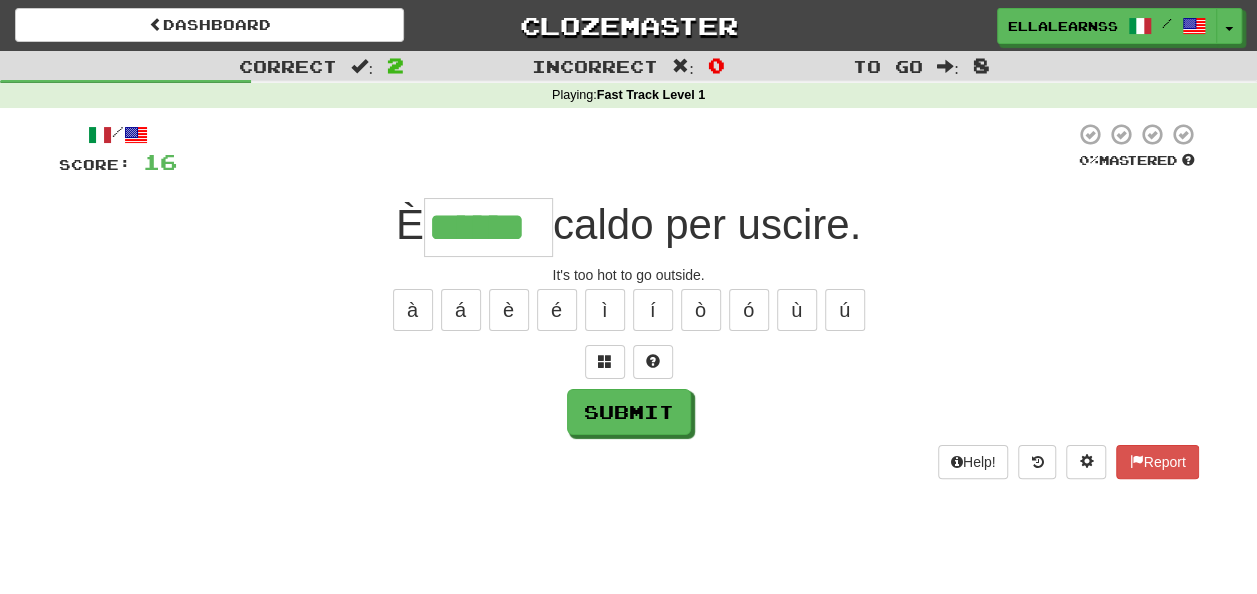 type on "******" 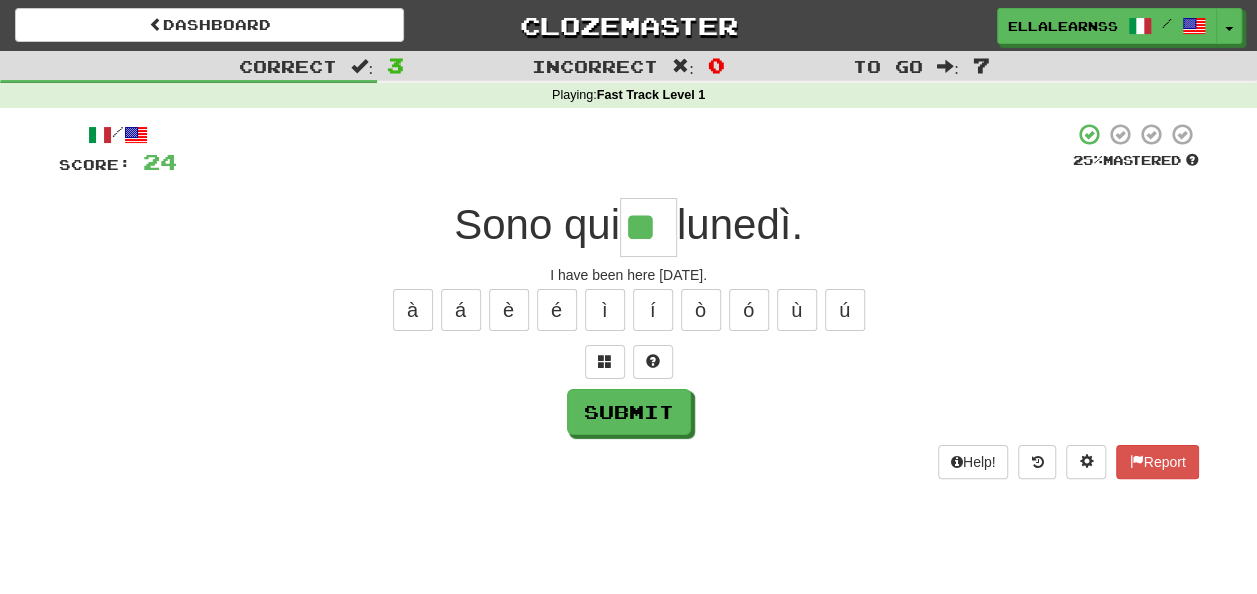 type on "**" 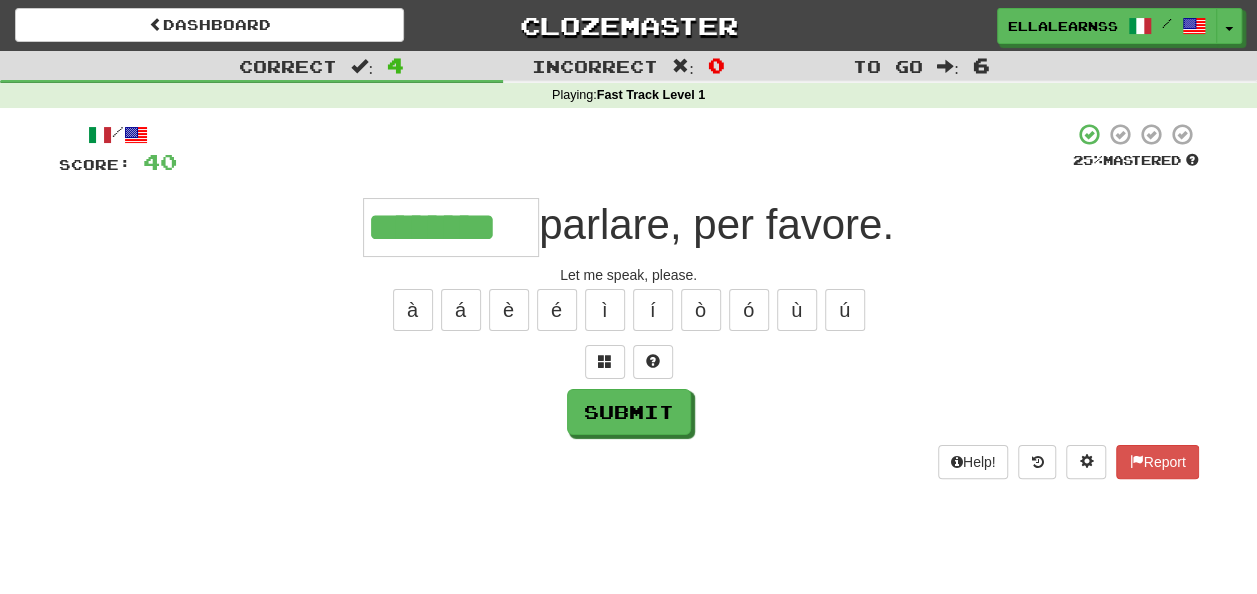 type on "********" 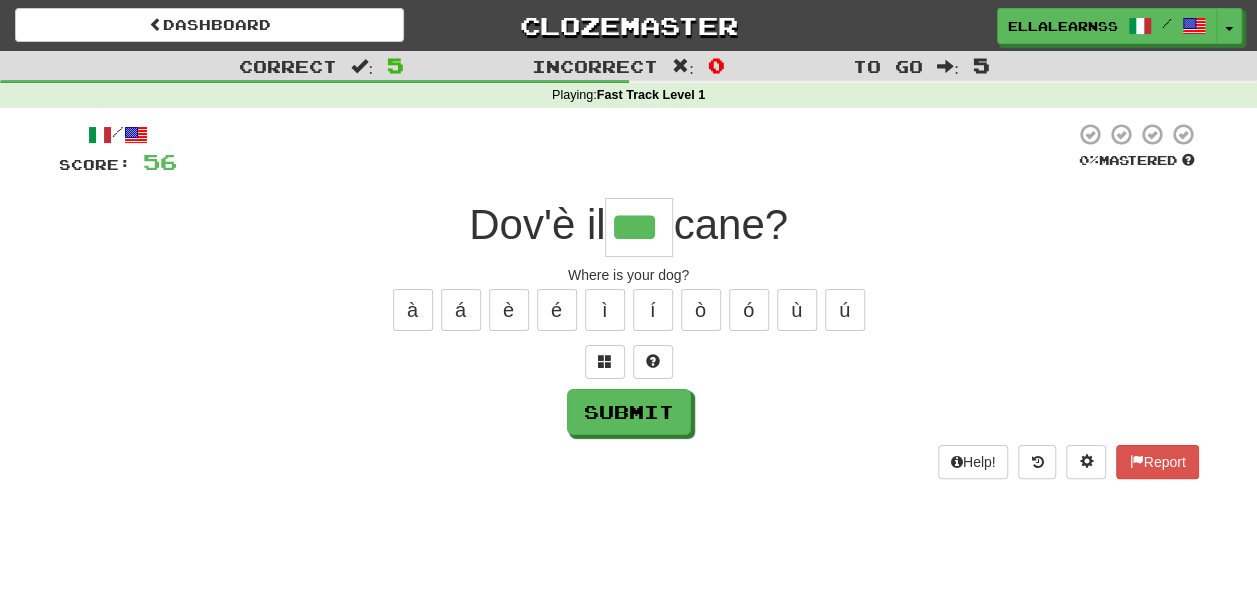 type on "***" 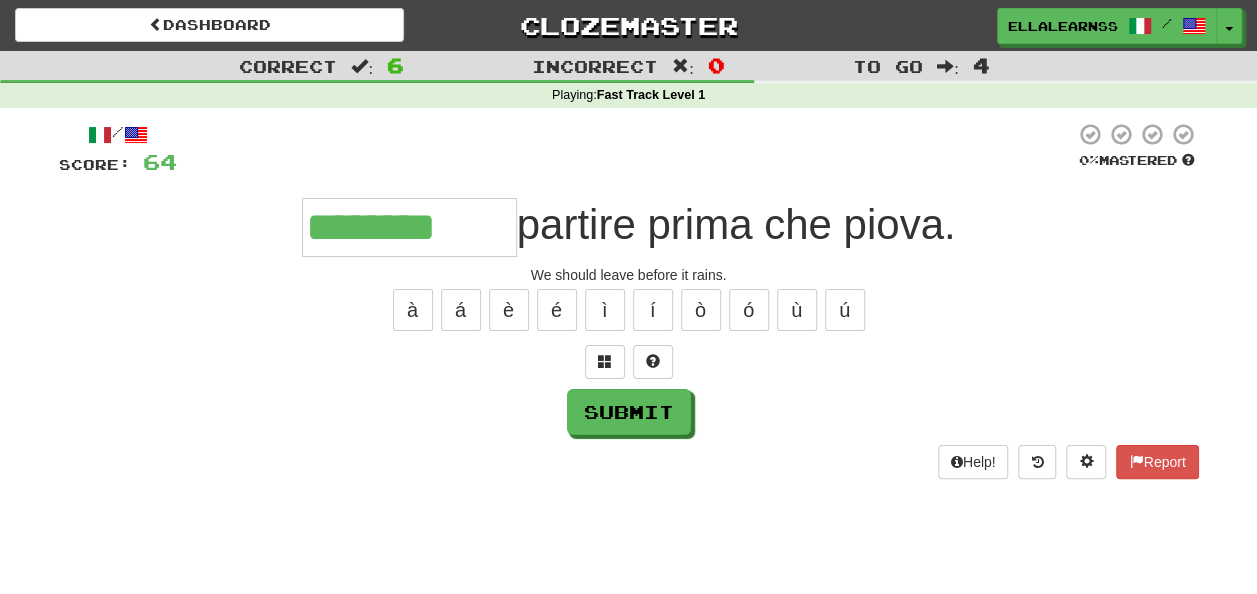 type on "********" 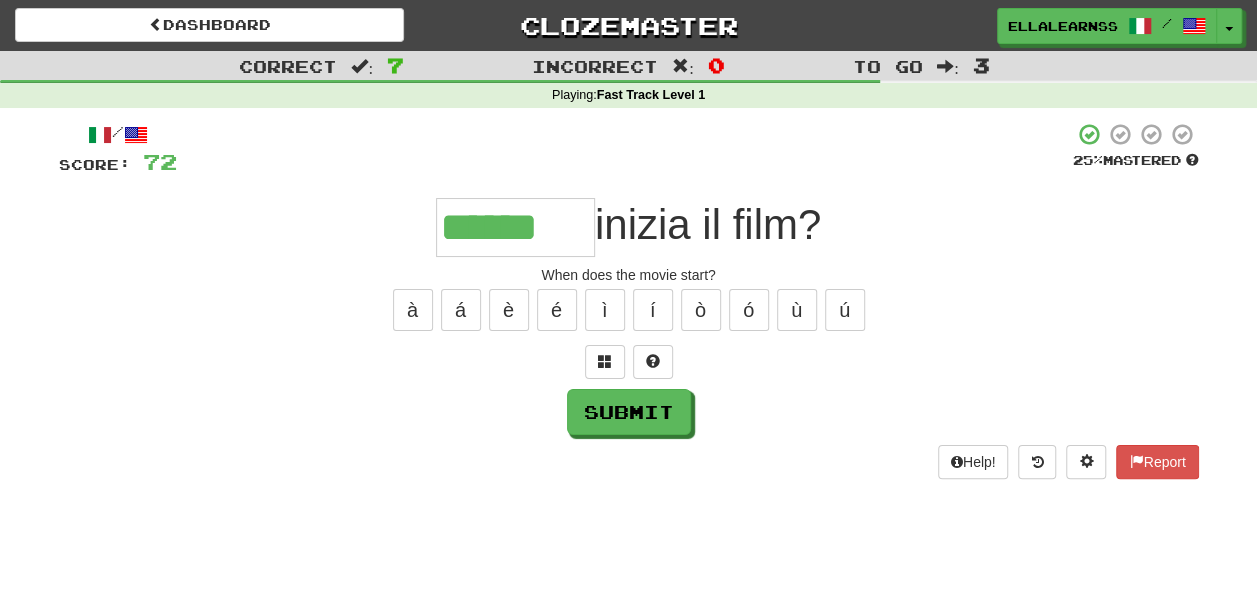 type on "******" 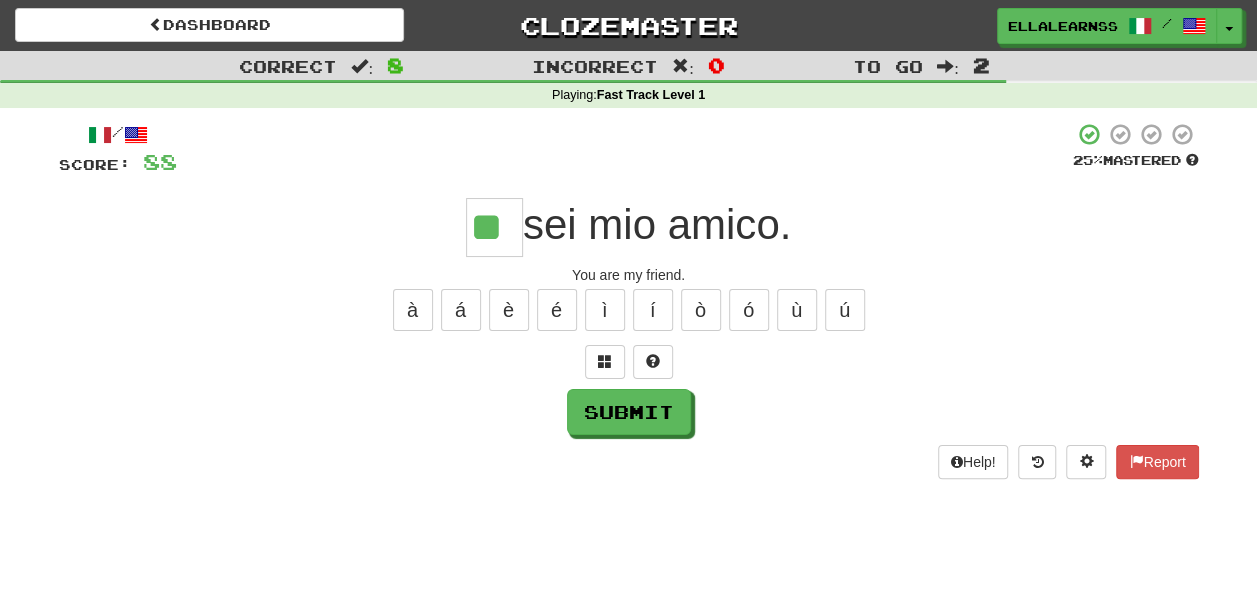 type on "**" 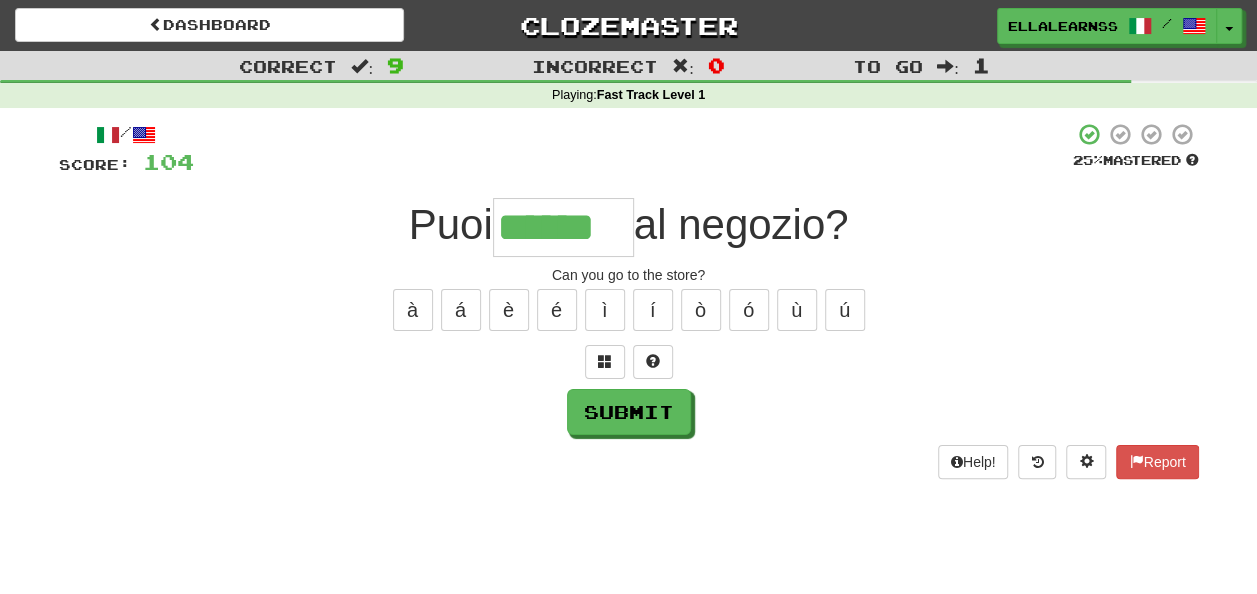 type on "******" 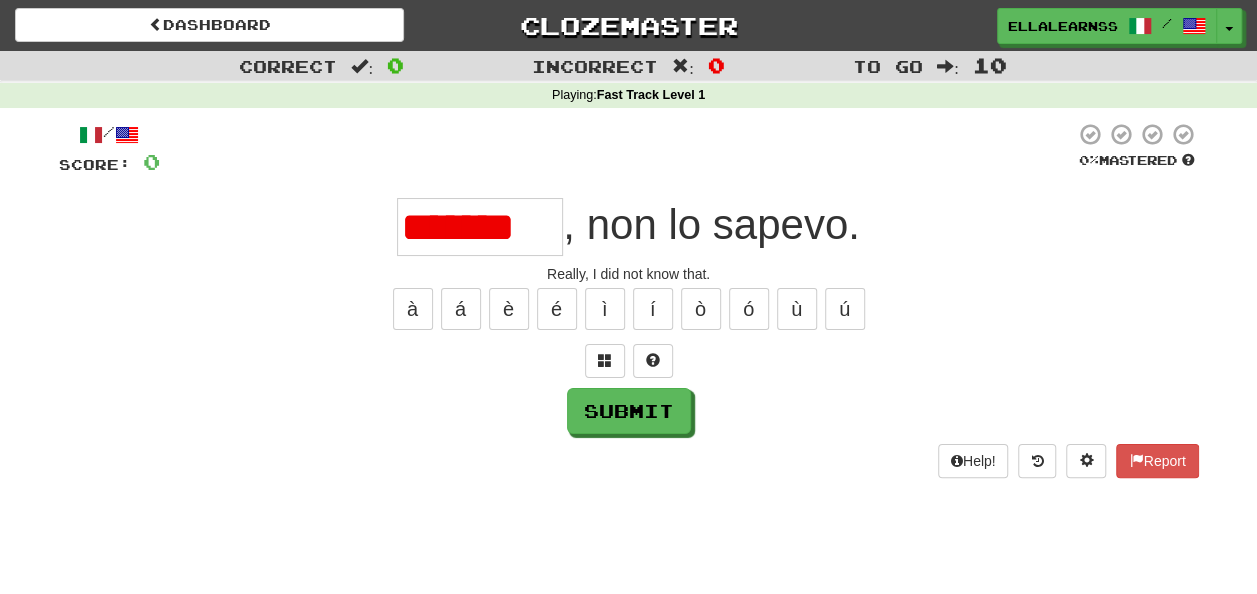 scroll, scrollTop: 0, scrollLeft: 0, axis: both 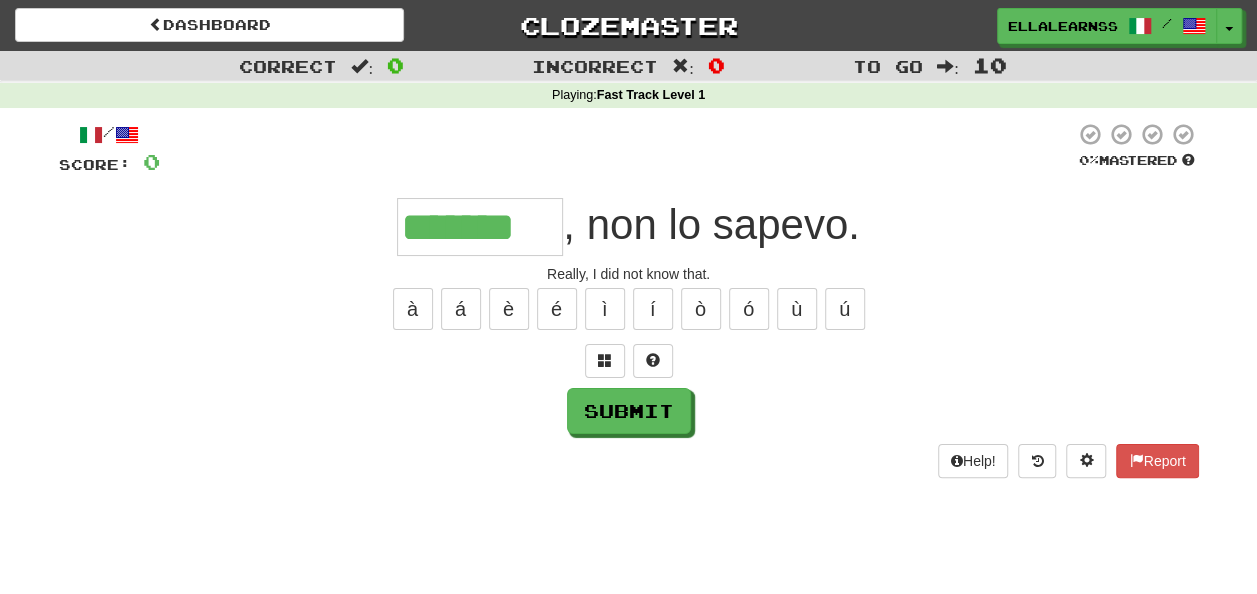 type on "*******" 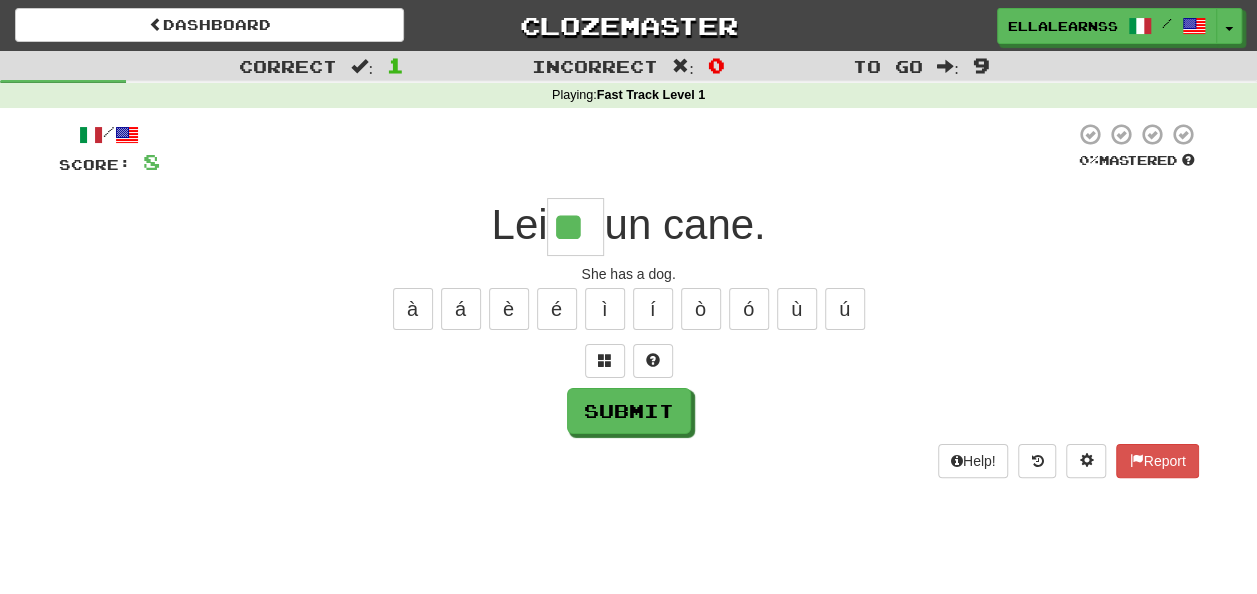type on "**" 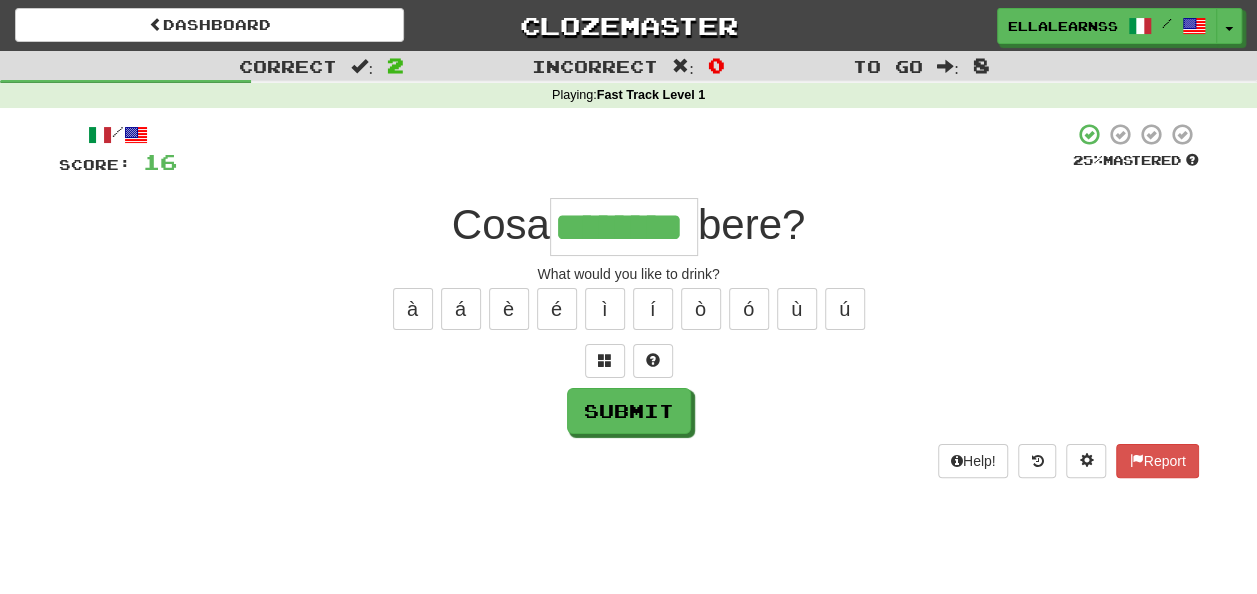 type on "********" 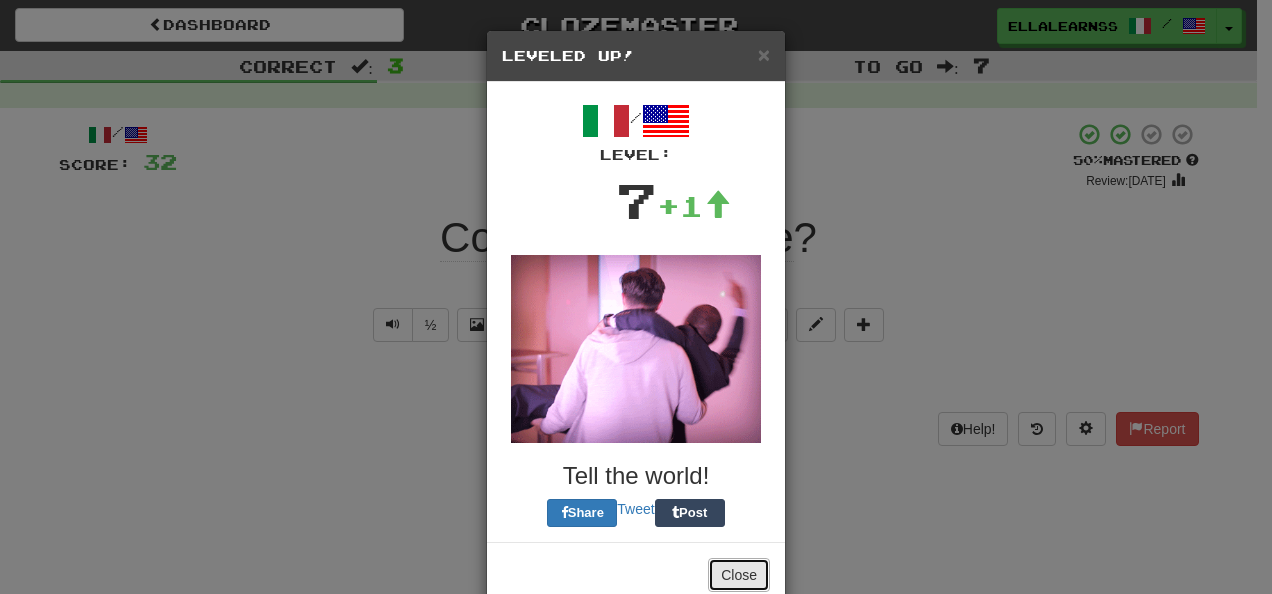 click on "Close" at bounding box center [739, 575] 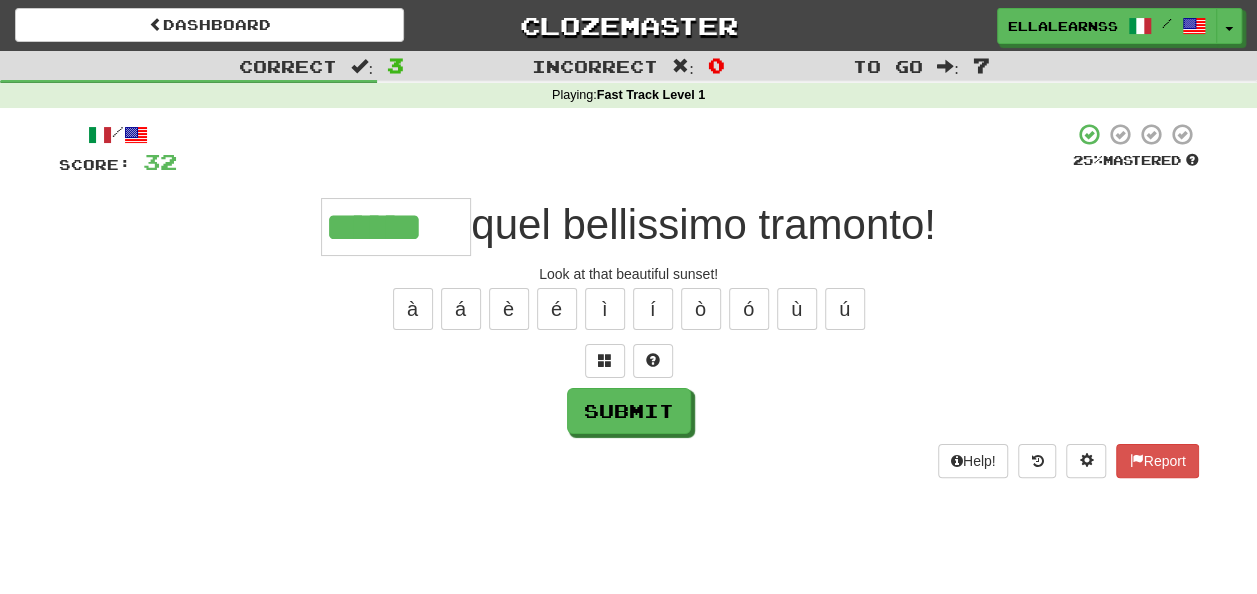 type on "******" 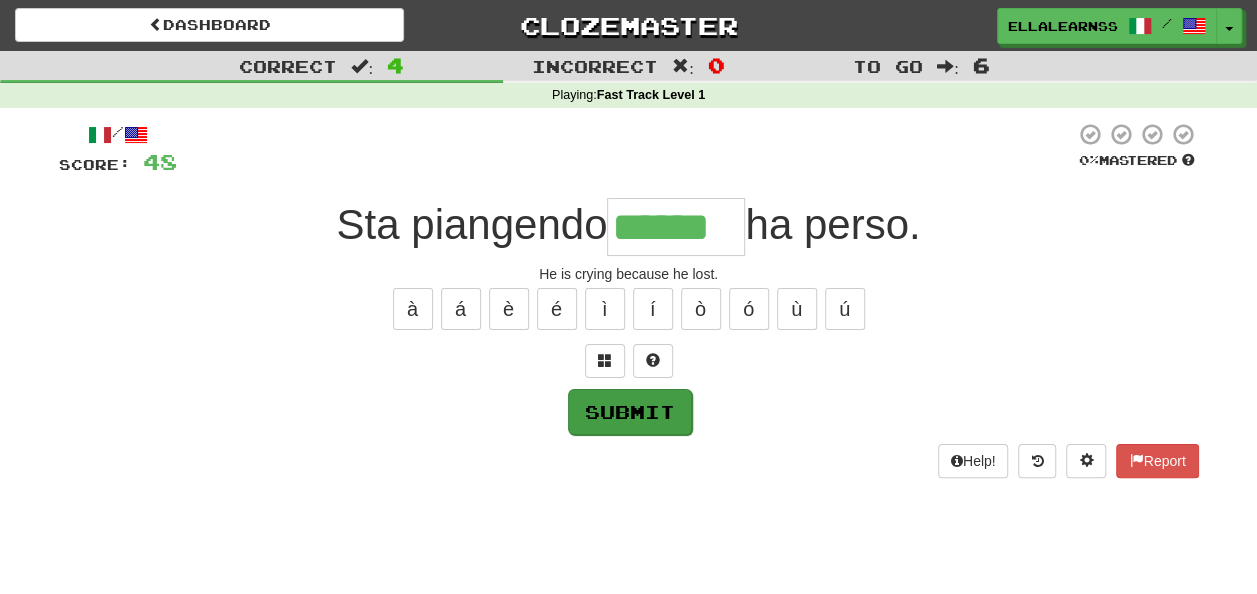 type on "******" 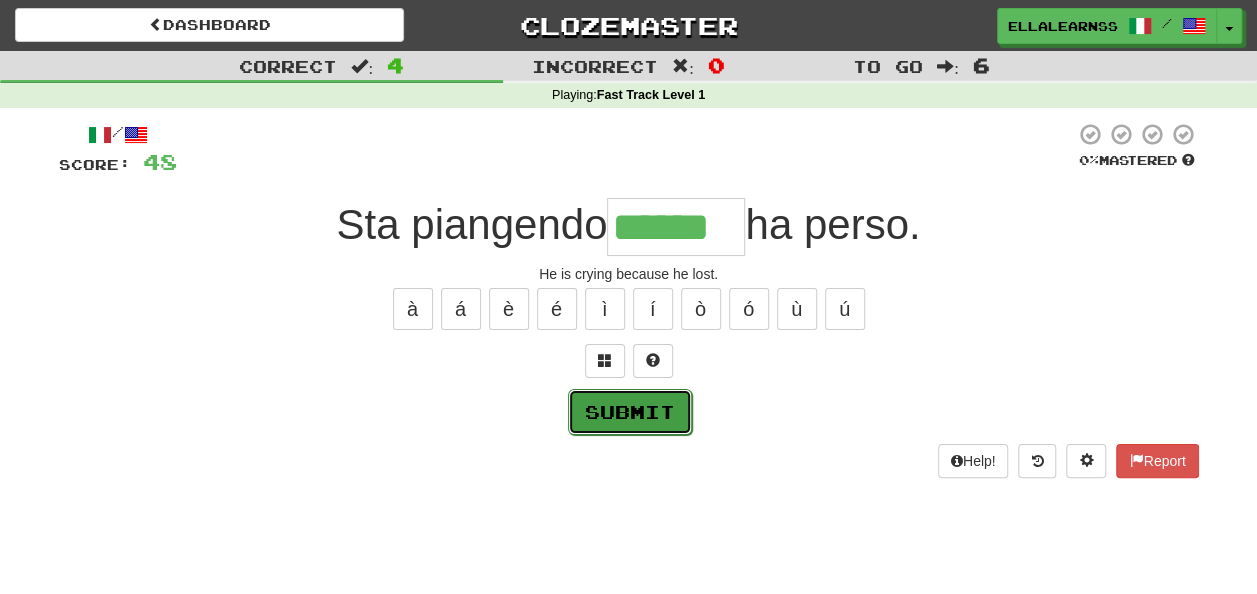 click on "Submit" at bounding box center [630, 412] 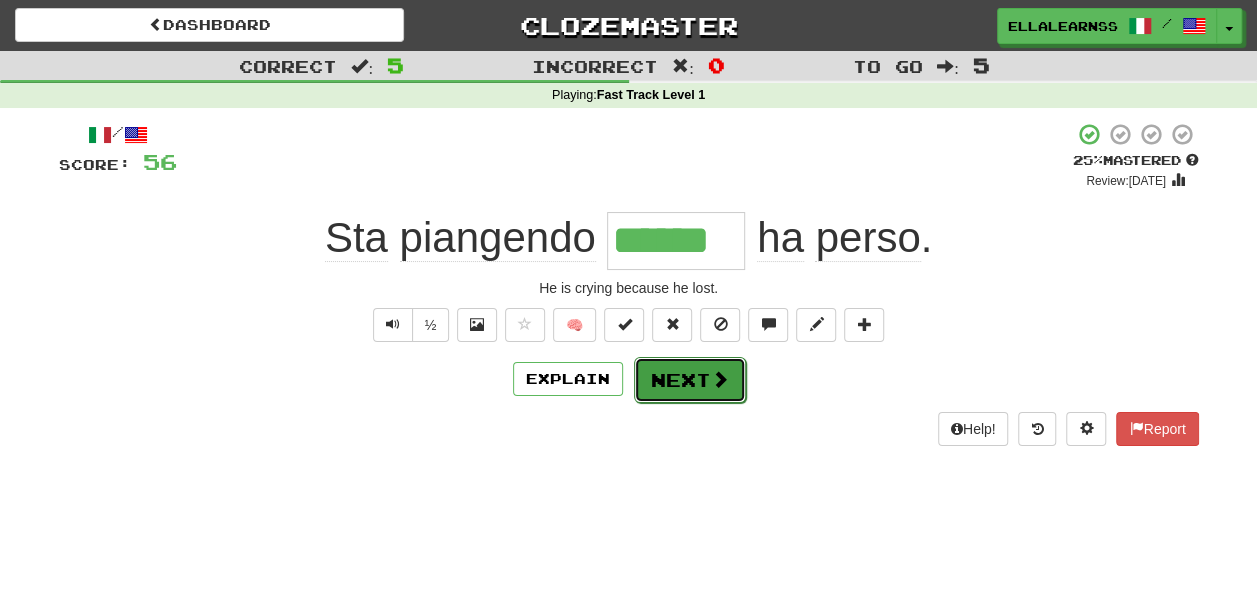 click on "Next" at bounding box center (690, 380) 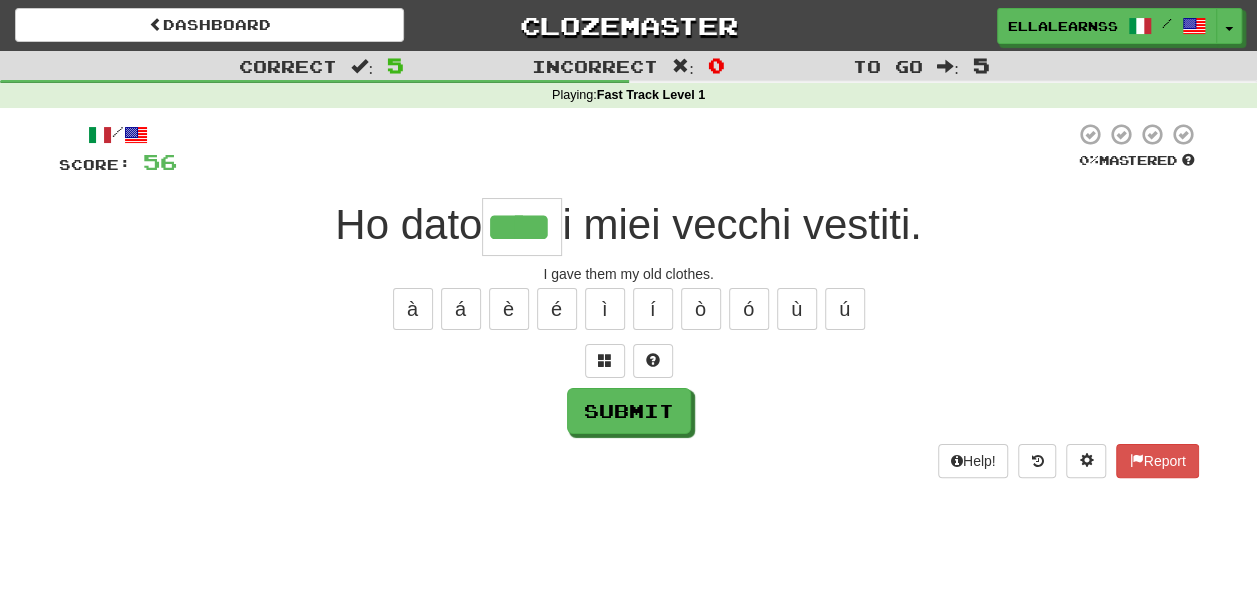type on "****" 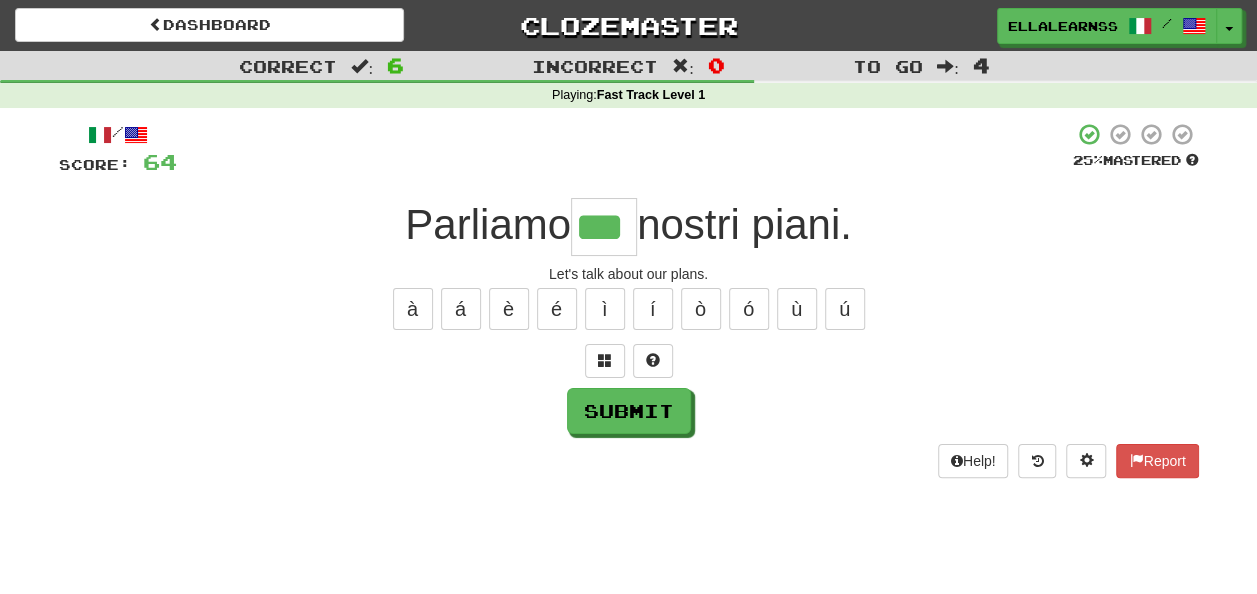type on "***" 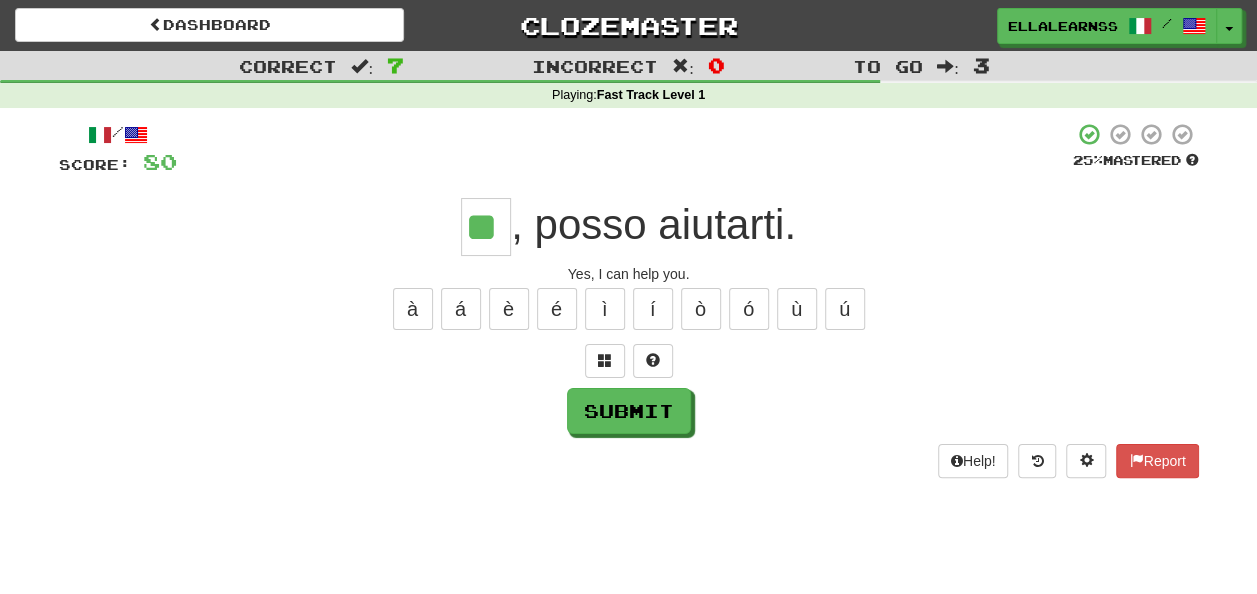 type on "**" 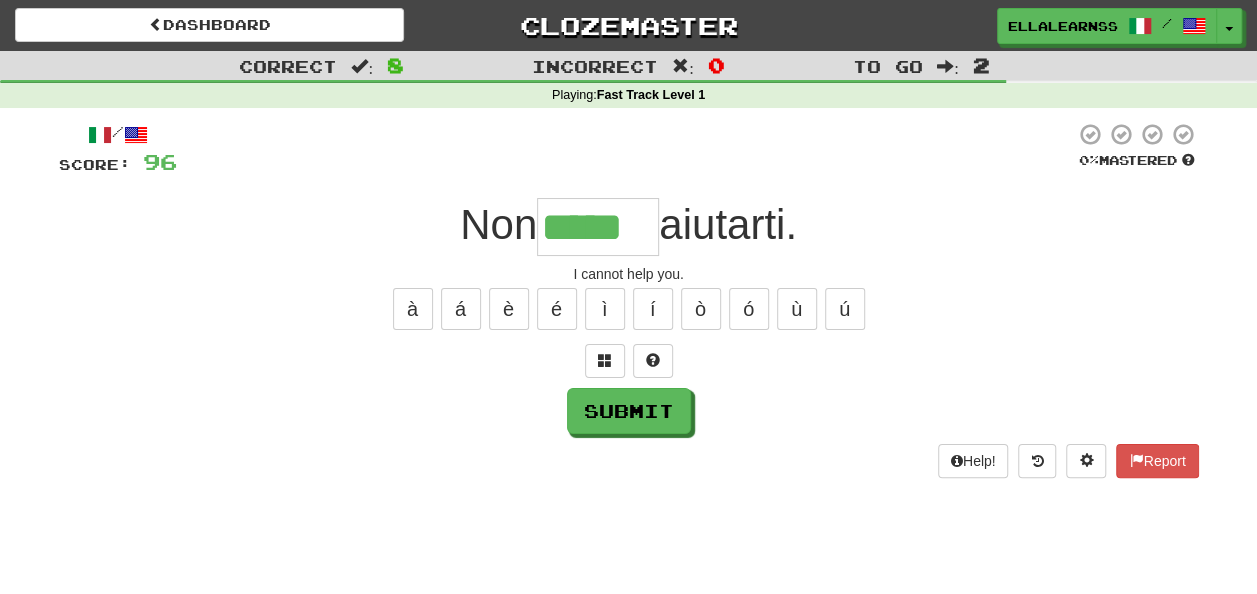 type on "*****" 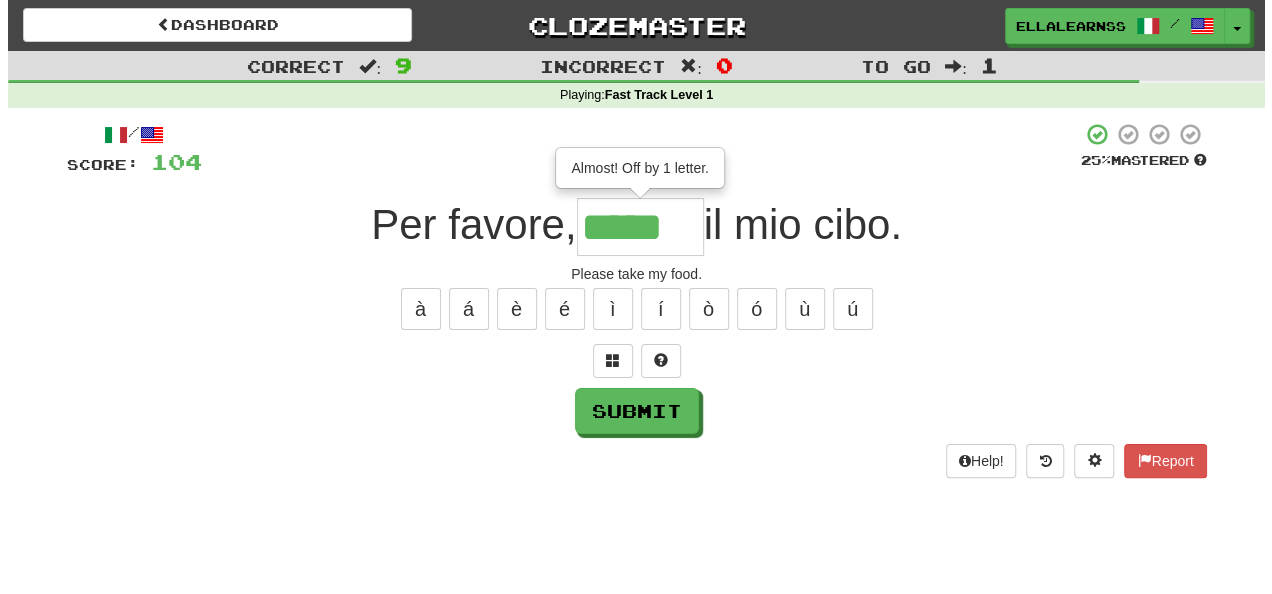 scroll, scrollTop: 0, scrollLeft: 0, axis: both 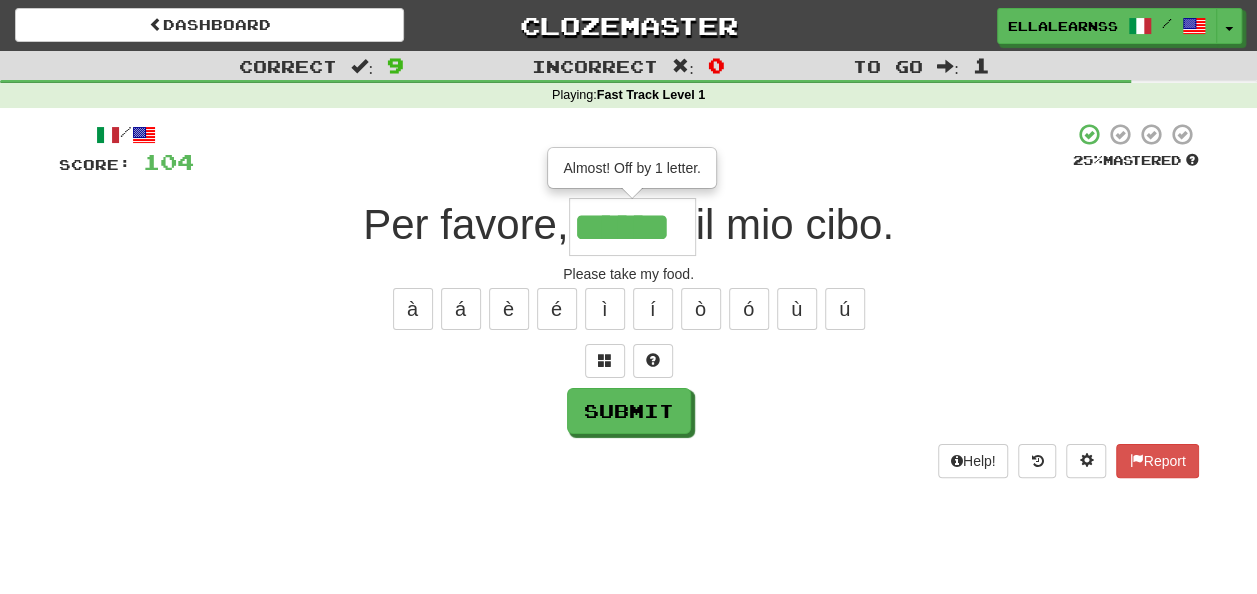 type on "******" 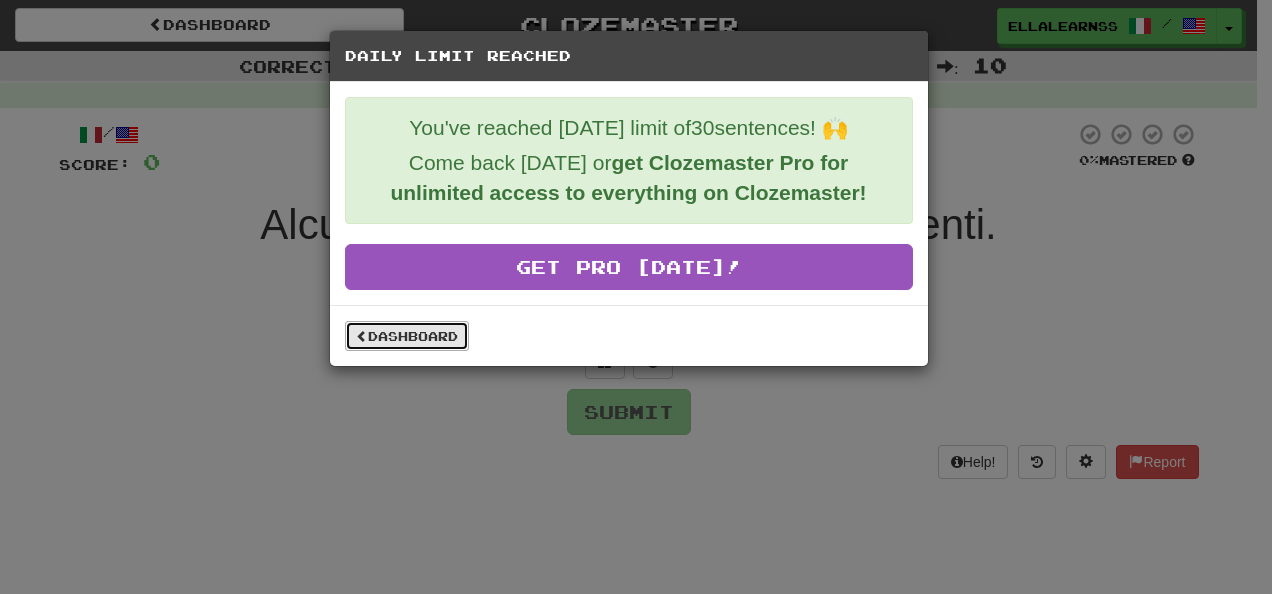 click on "Dashboard" at bounding box center (407, 336) 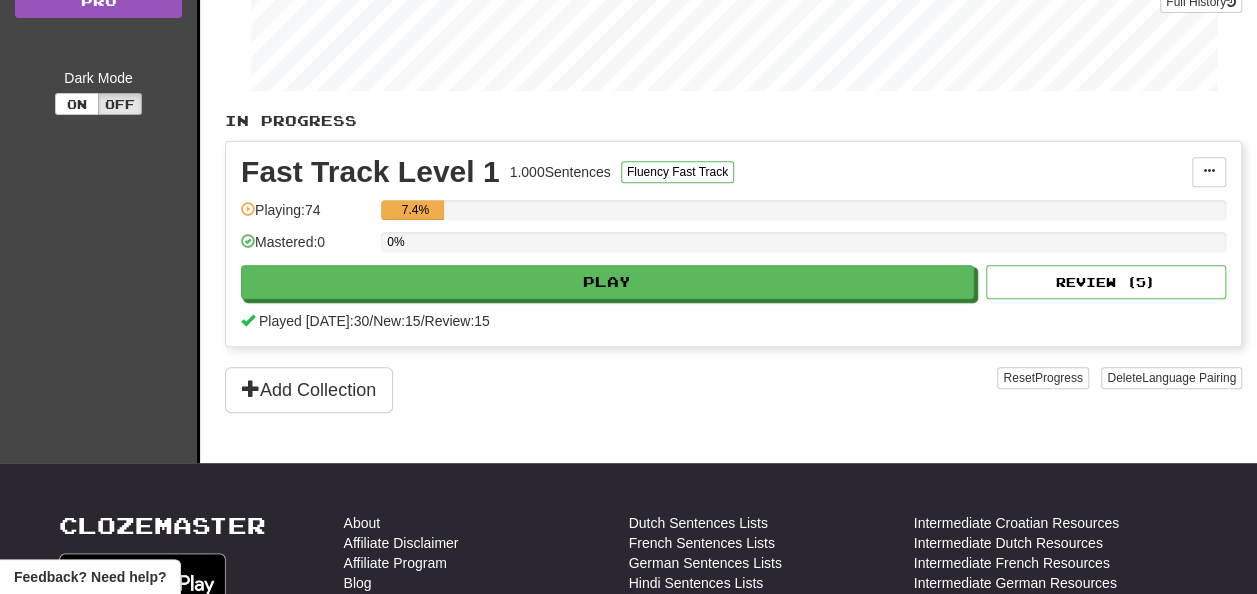 scroll, scrollTop: 0, scrollLeft: 0, axis: both 